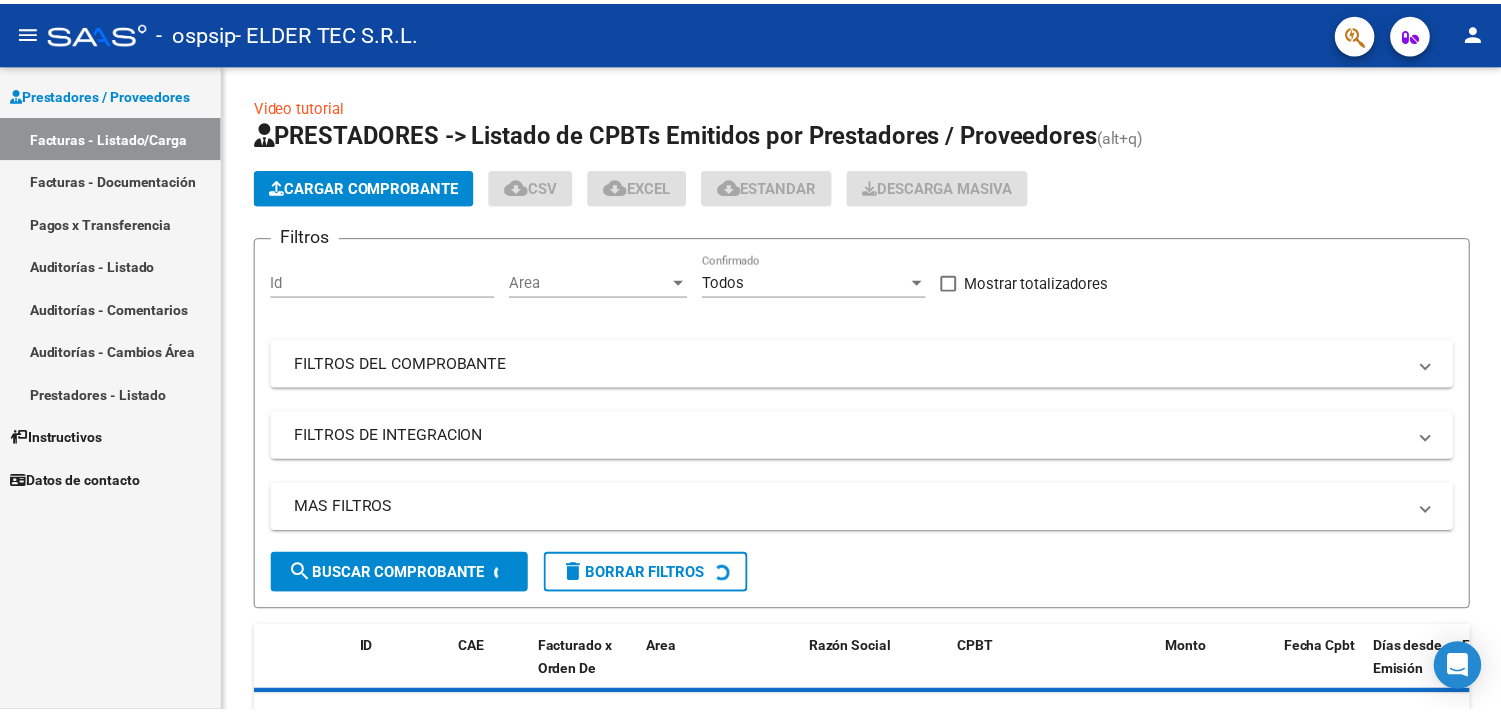 scroll, scrollTop: 0, scrollLeft: 0, axis: both 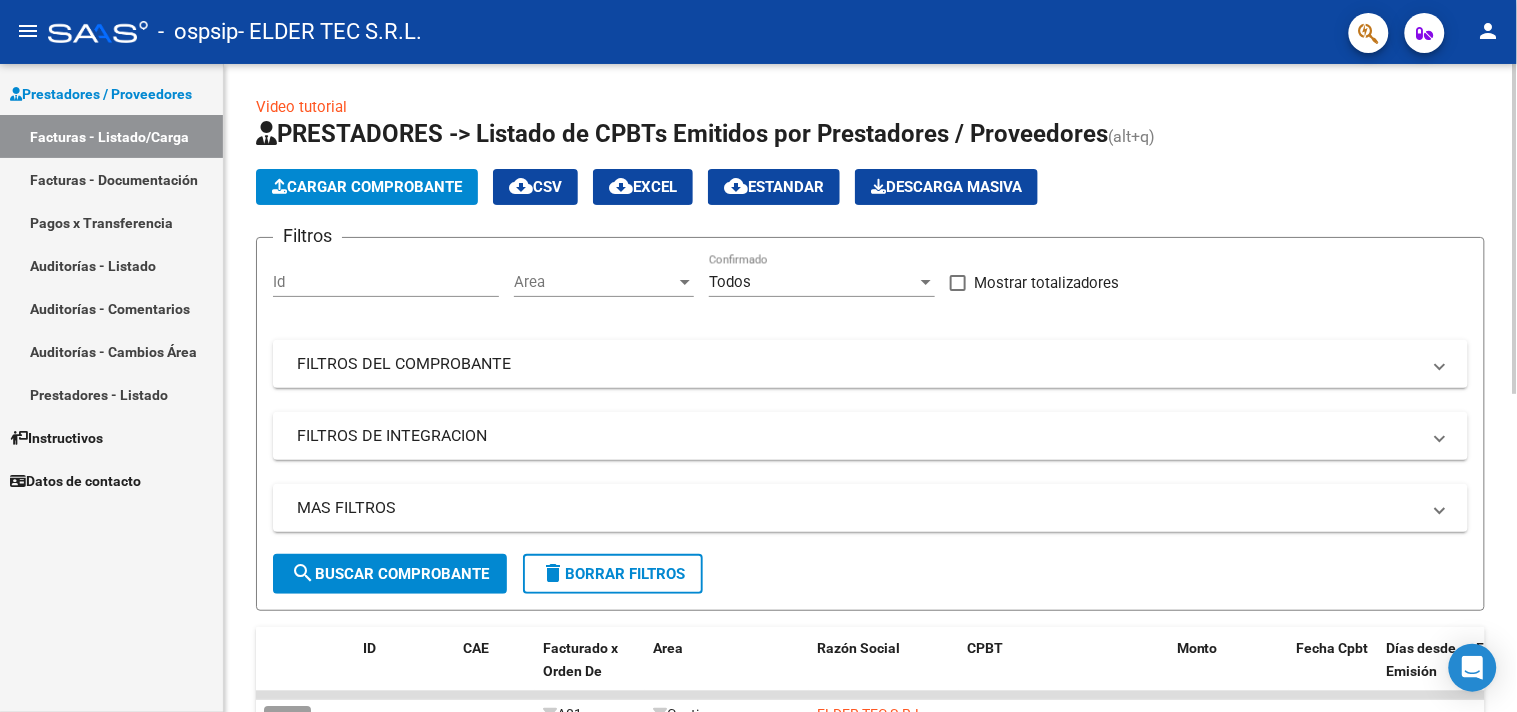 click on "Cargar Comprobante" 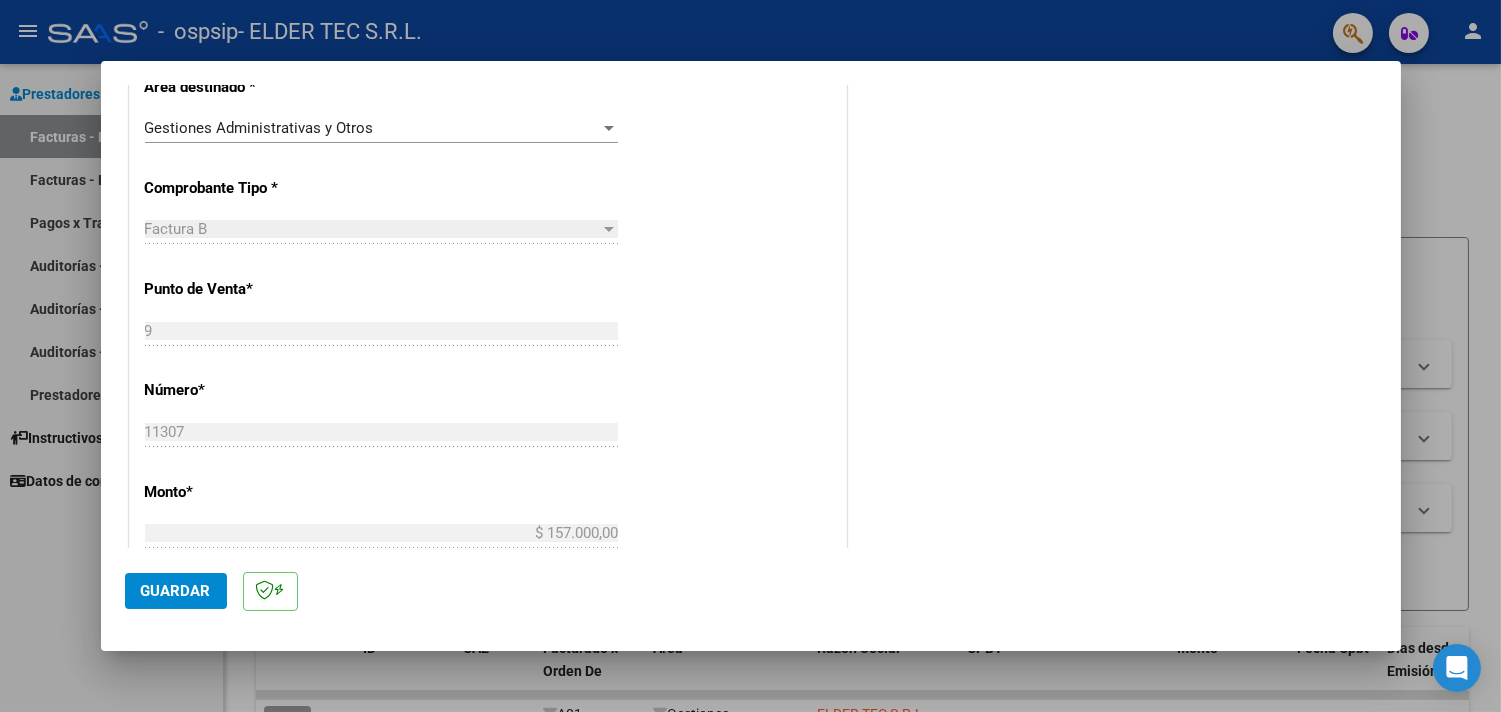 scroll, scrollTop: 592, scrollLeft: 0, axis: vertical 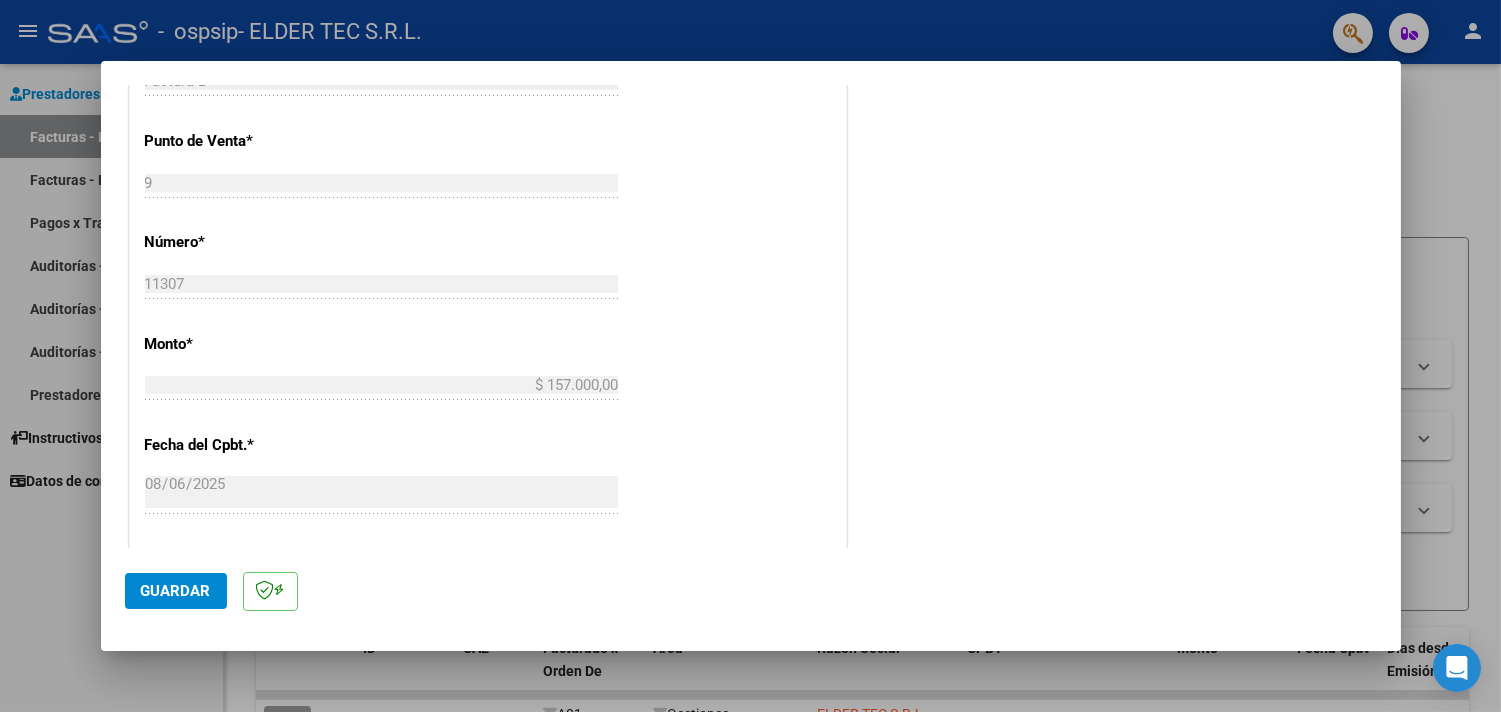 click on "Guardar" 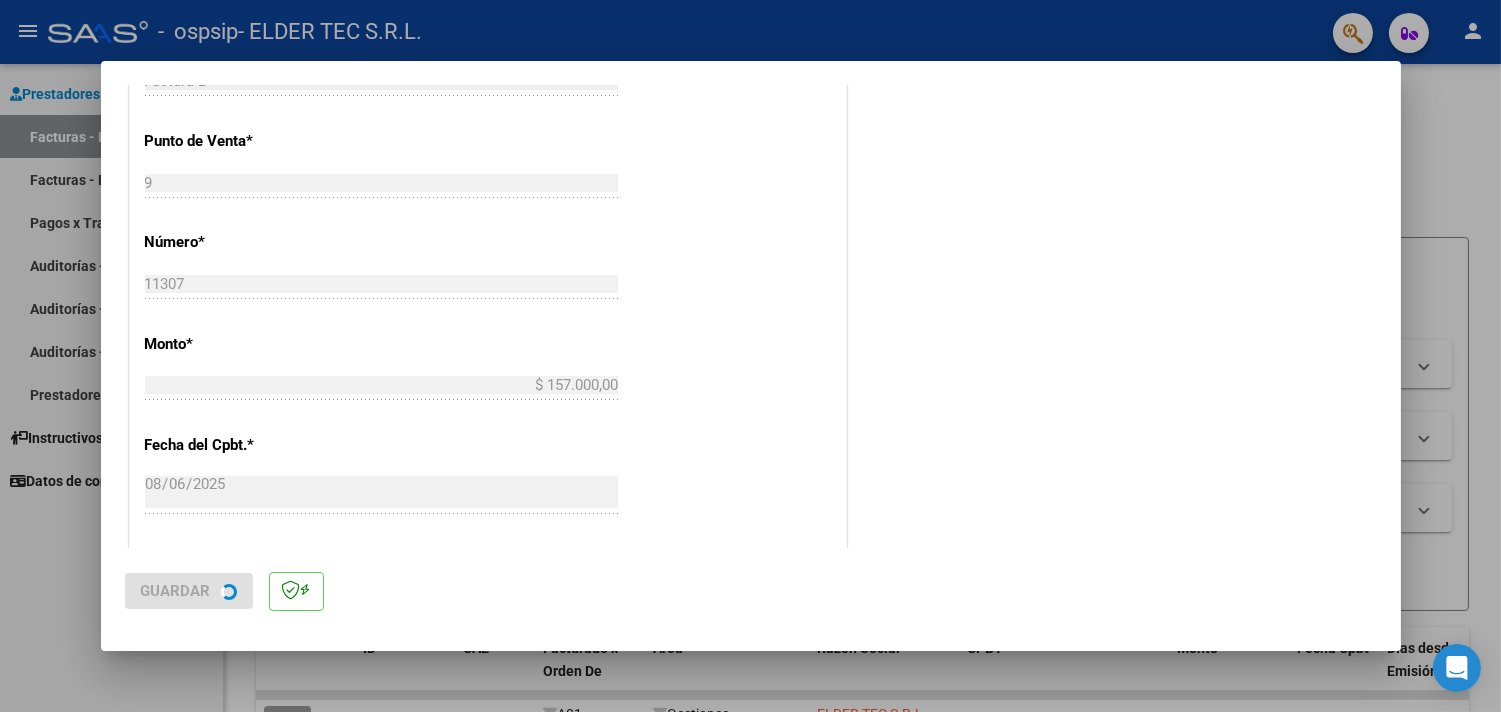 scroll, scrollTop: 0, scrollLeft: 0, axis: both 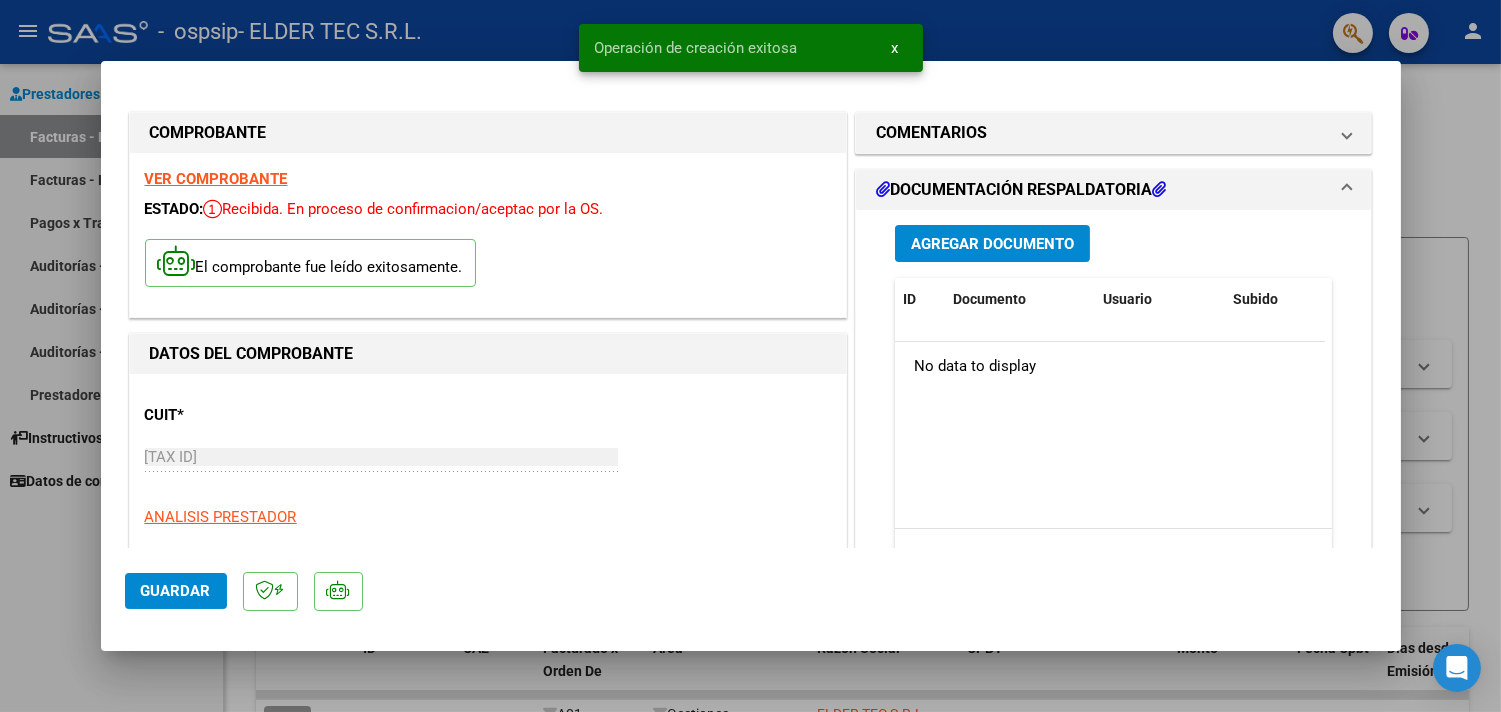 click at bounding box center (750, 356) 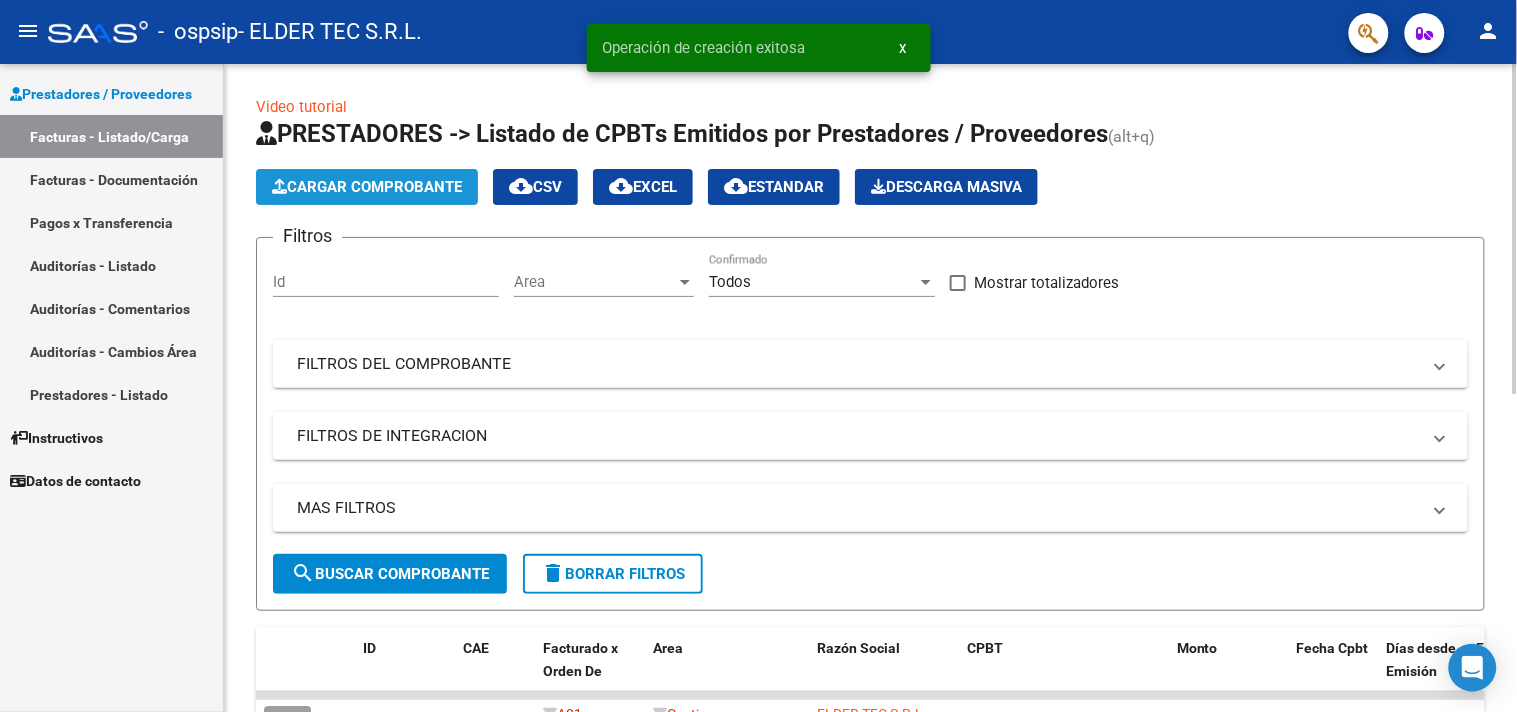 click on "Cargar Comprobante" 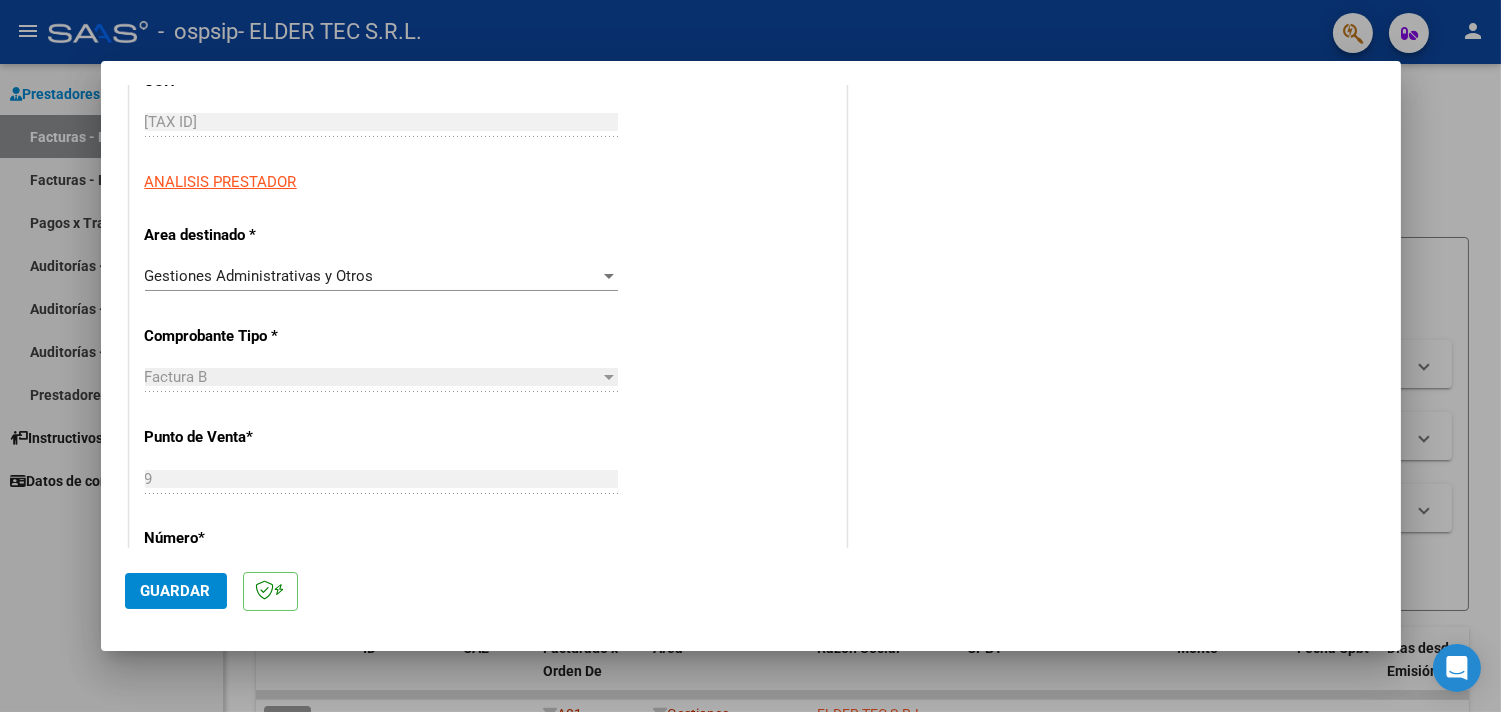 scroll, scrollTop: 444, scrollLeft: 0, axis: vertical 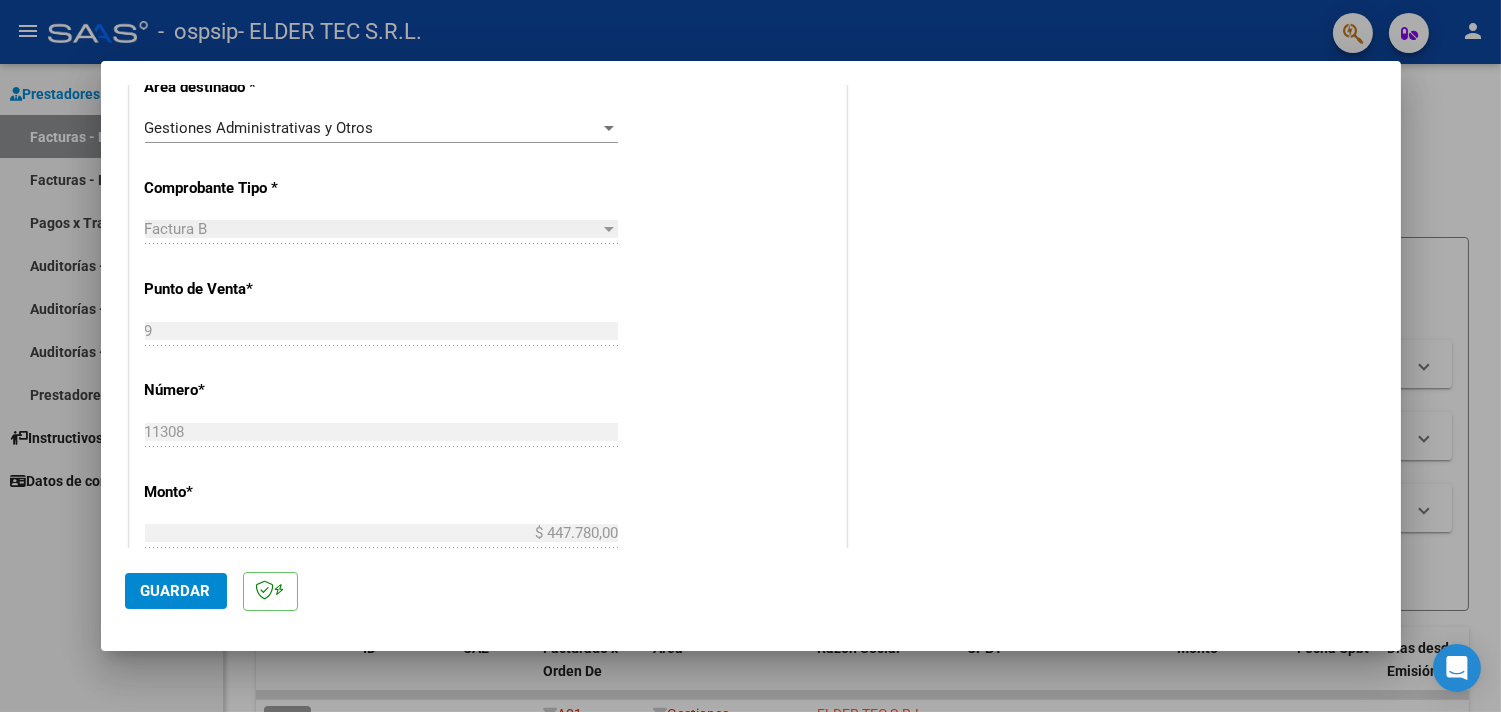 click on "Guardar" 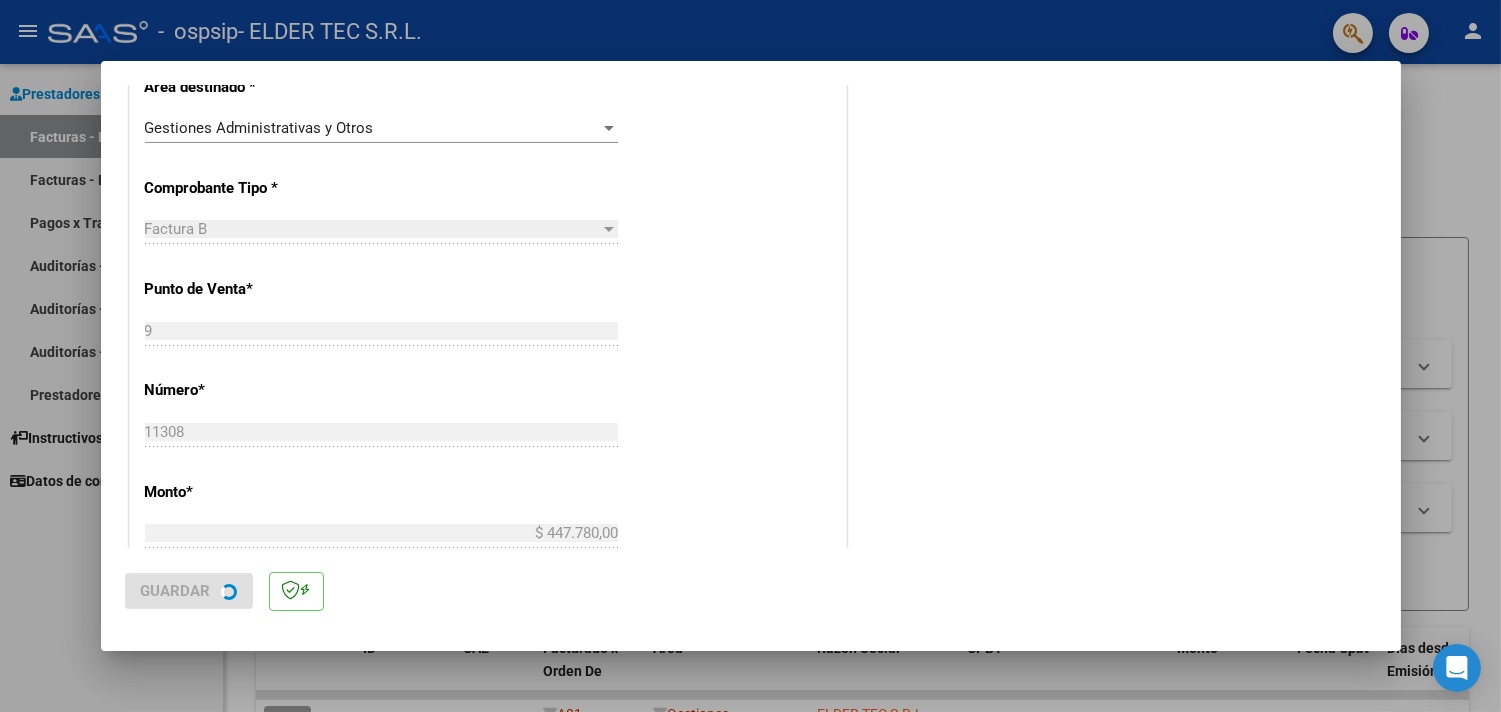 scroll, scrollTop: 0, scrollLeft: 0, axis: both 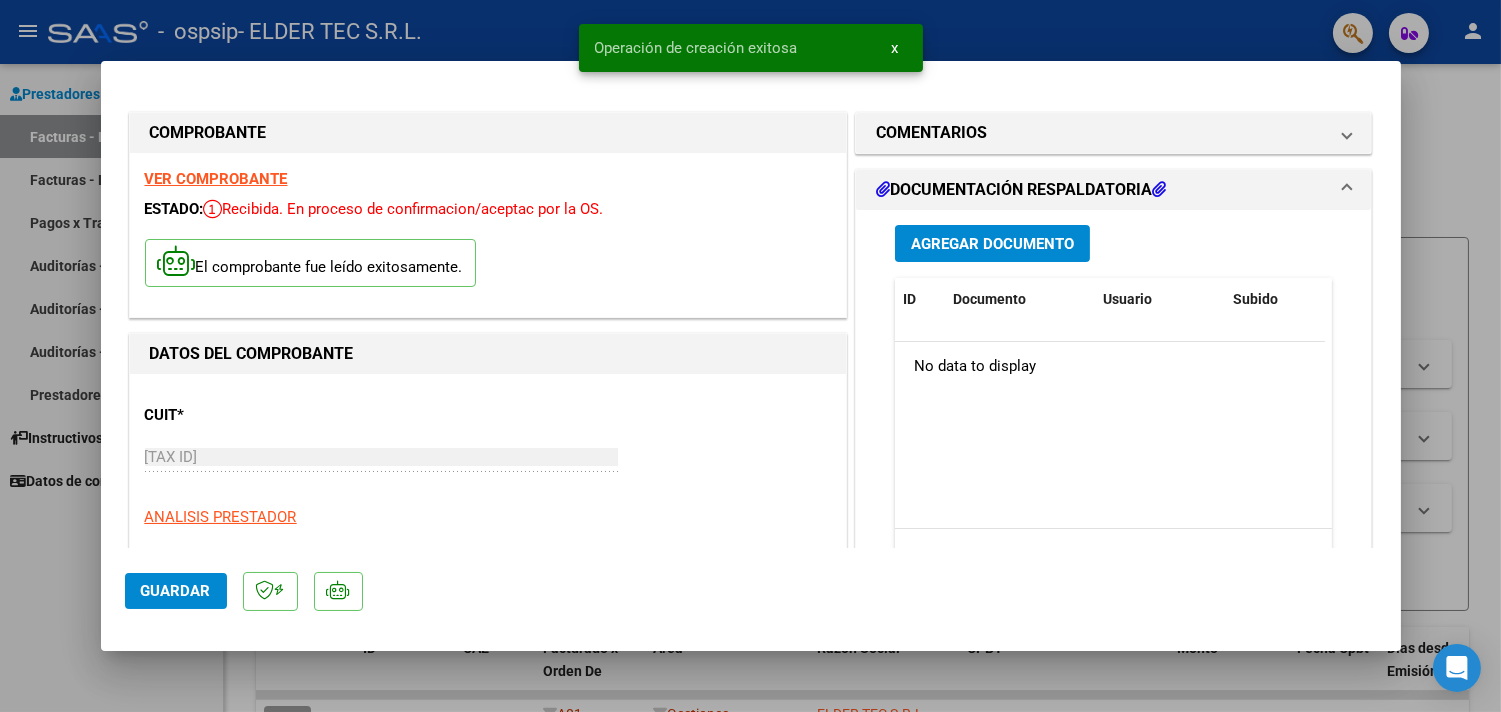 click at bounding box center [750, 356] 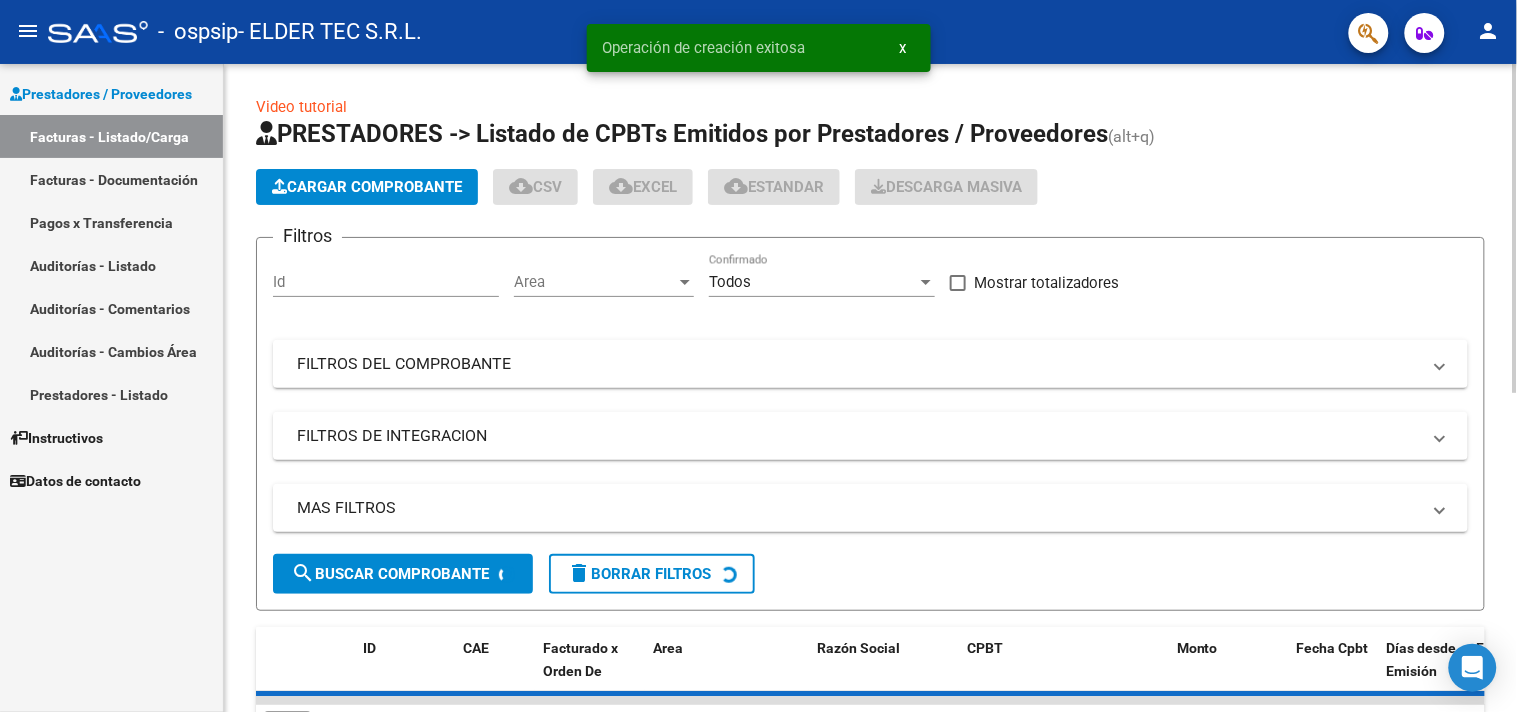 click on "Cargar Comprobante" 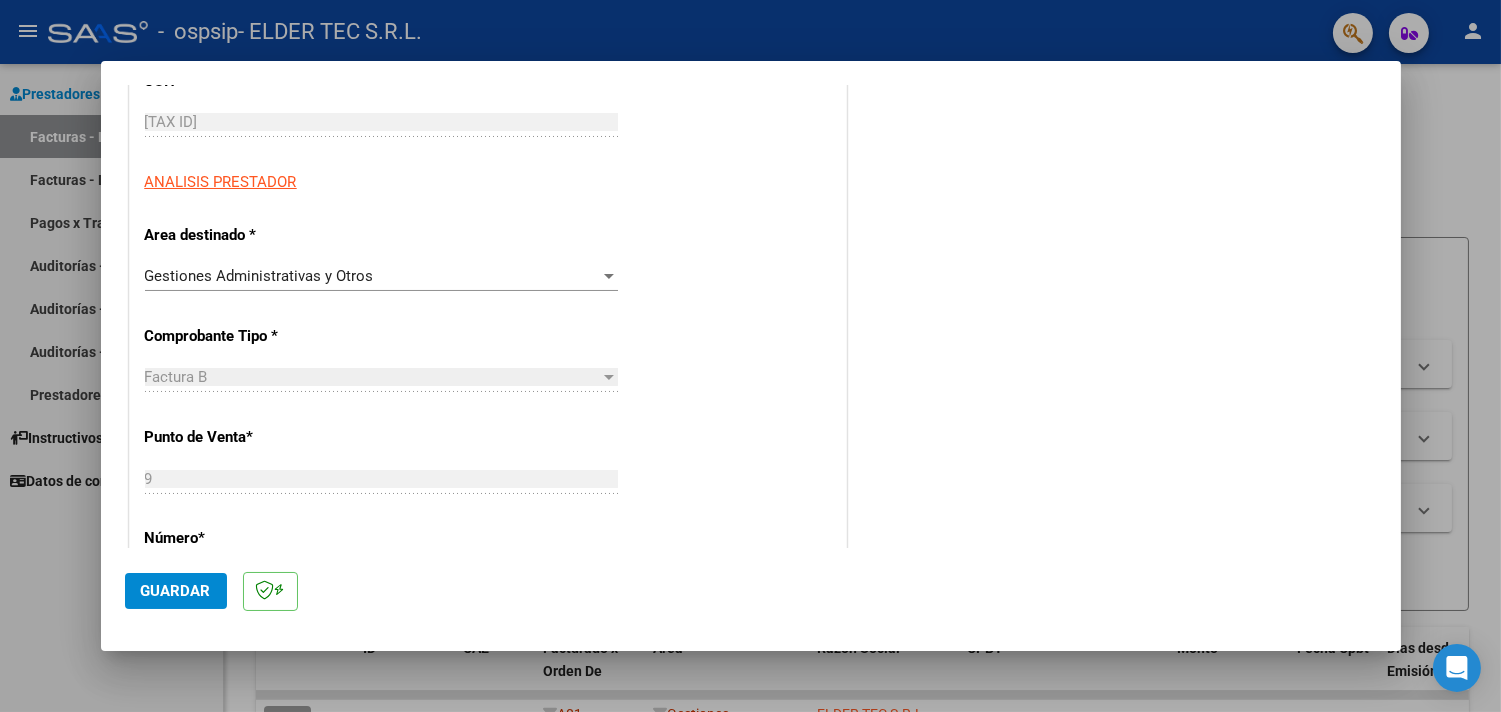 scroll, scrollTop: 592, scrollLeft: 0, axis: vertical 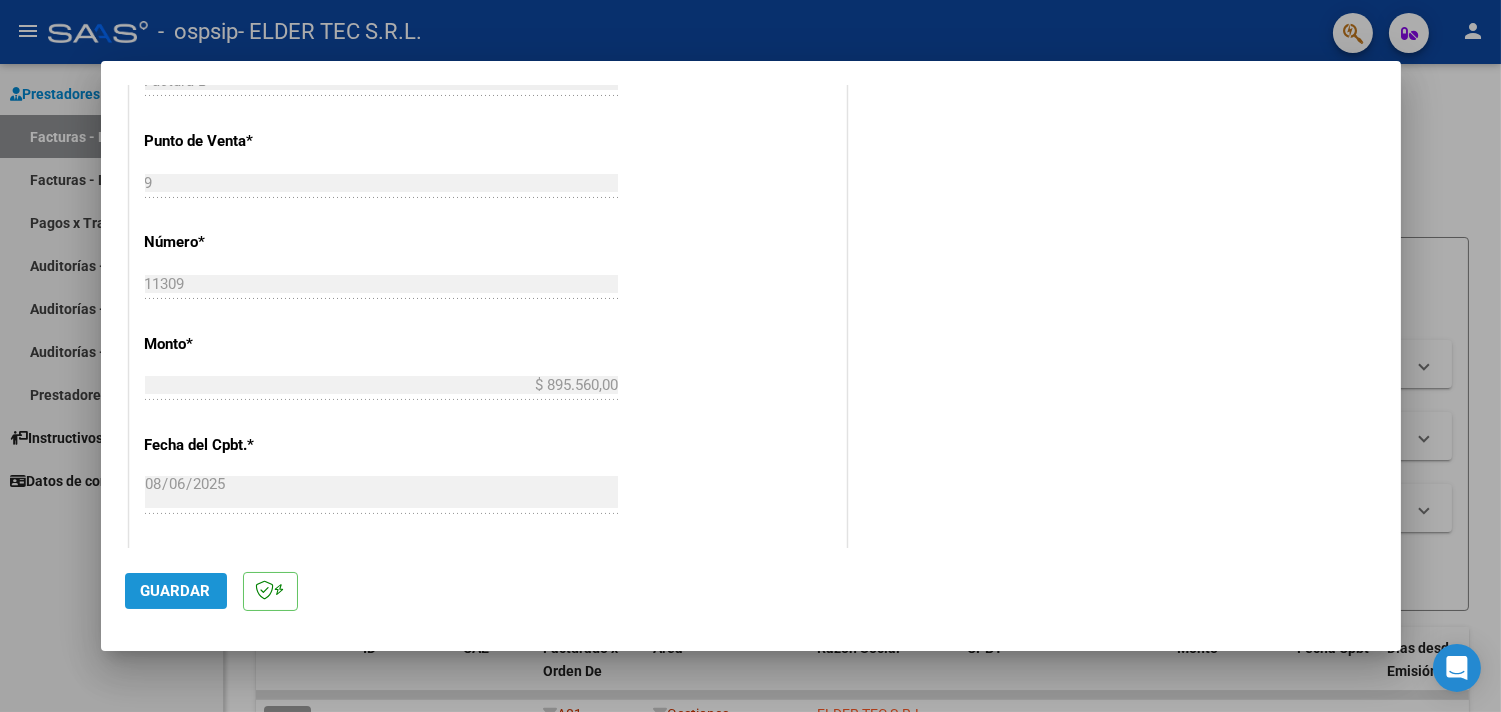 click on "Guardar" 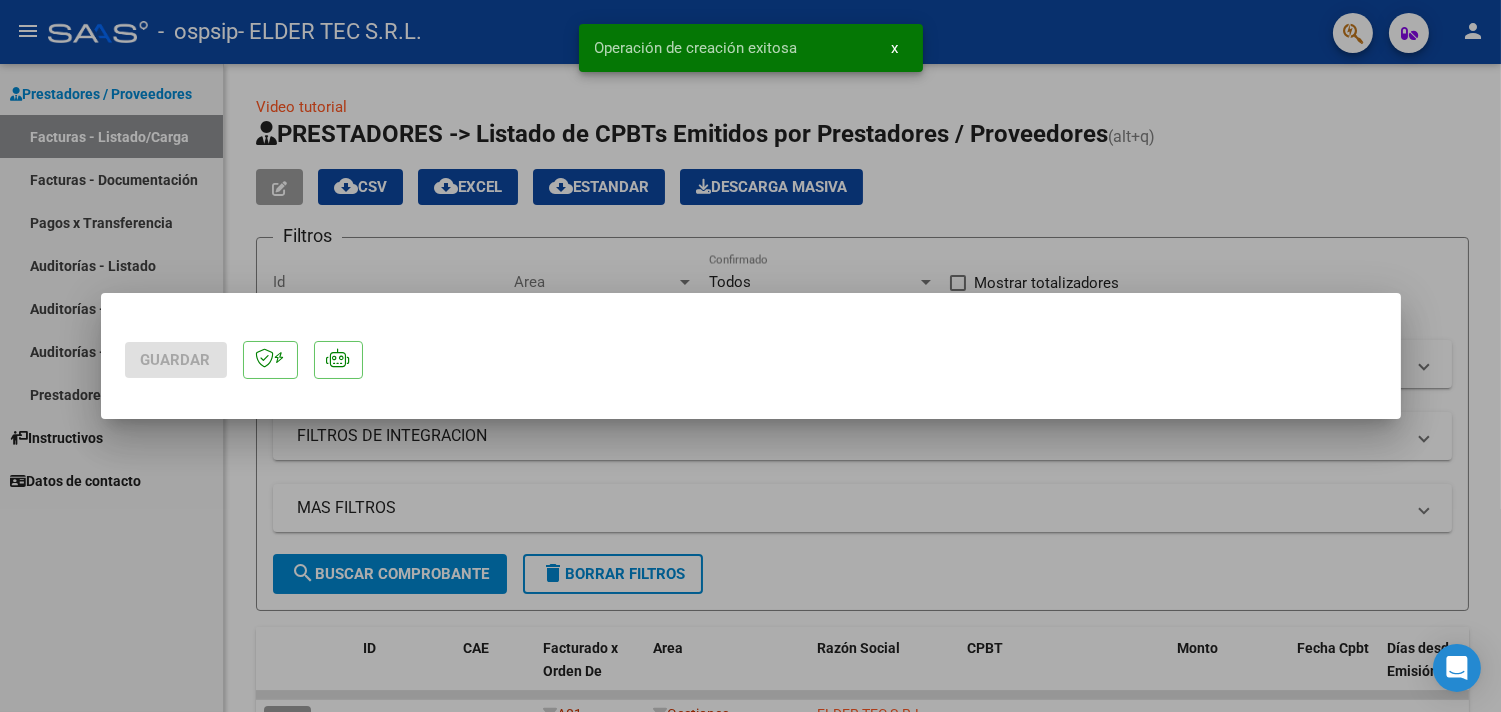 scroll, scrollTop: 0, scrollLeft: 0, axis: both 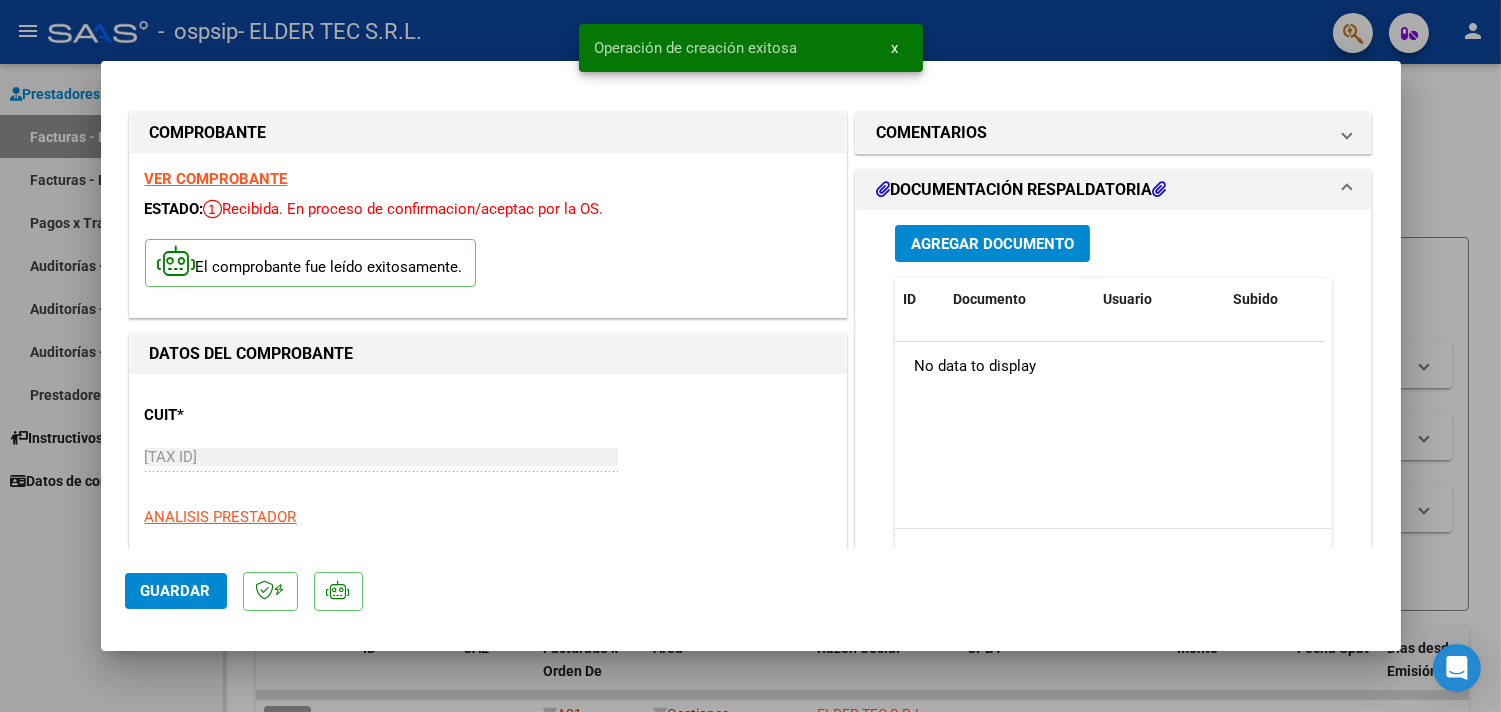 click at bounding box center [750, 356] 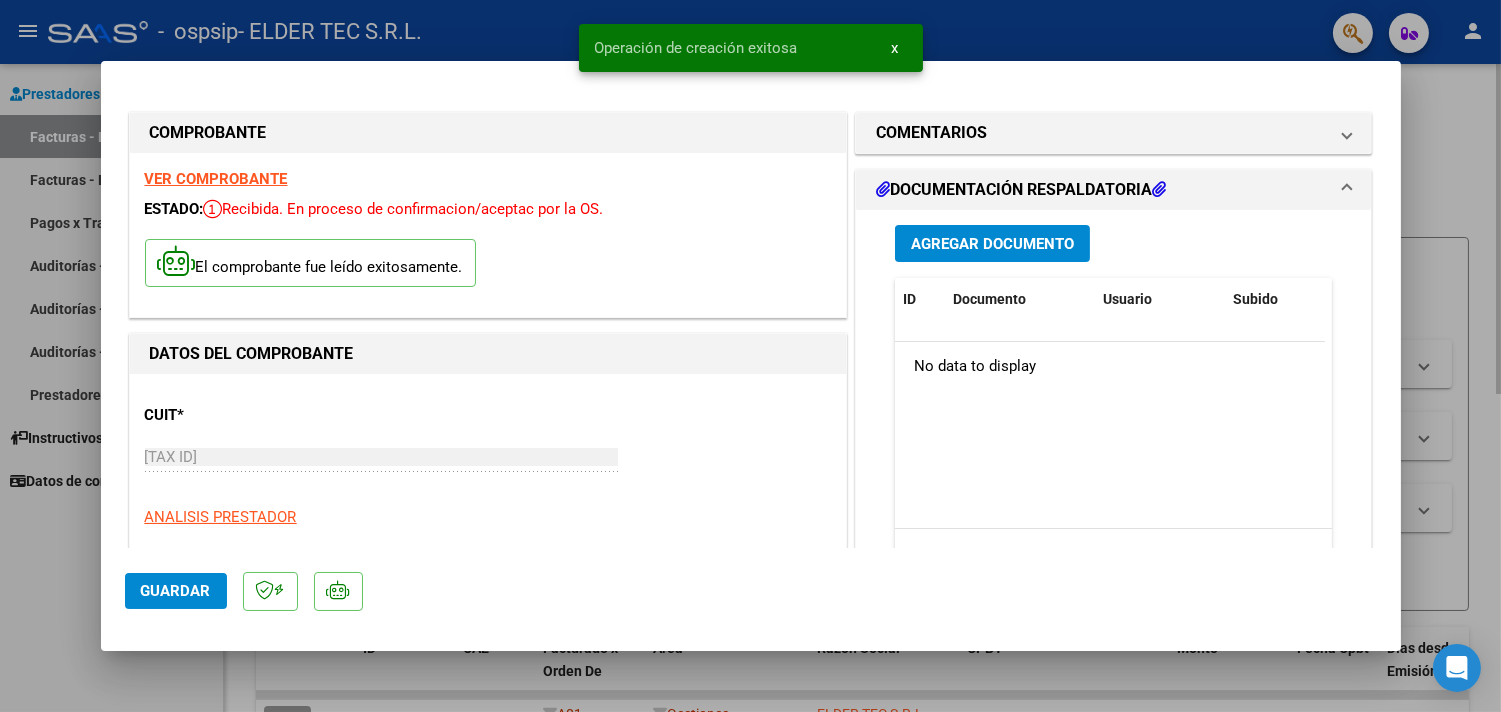 type 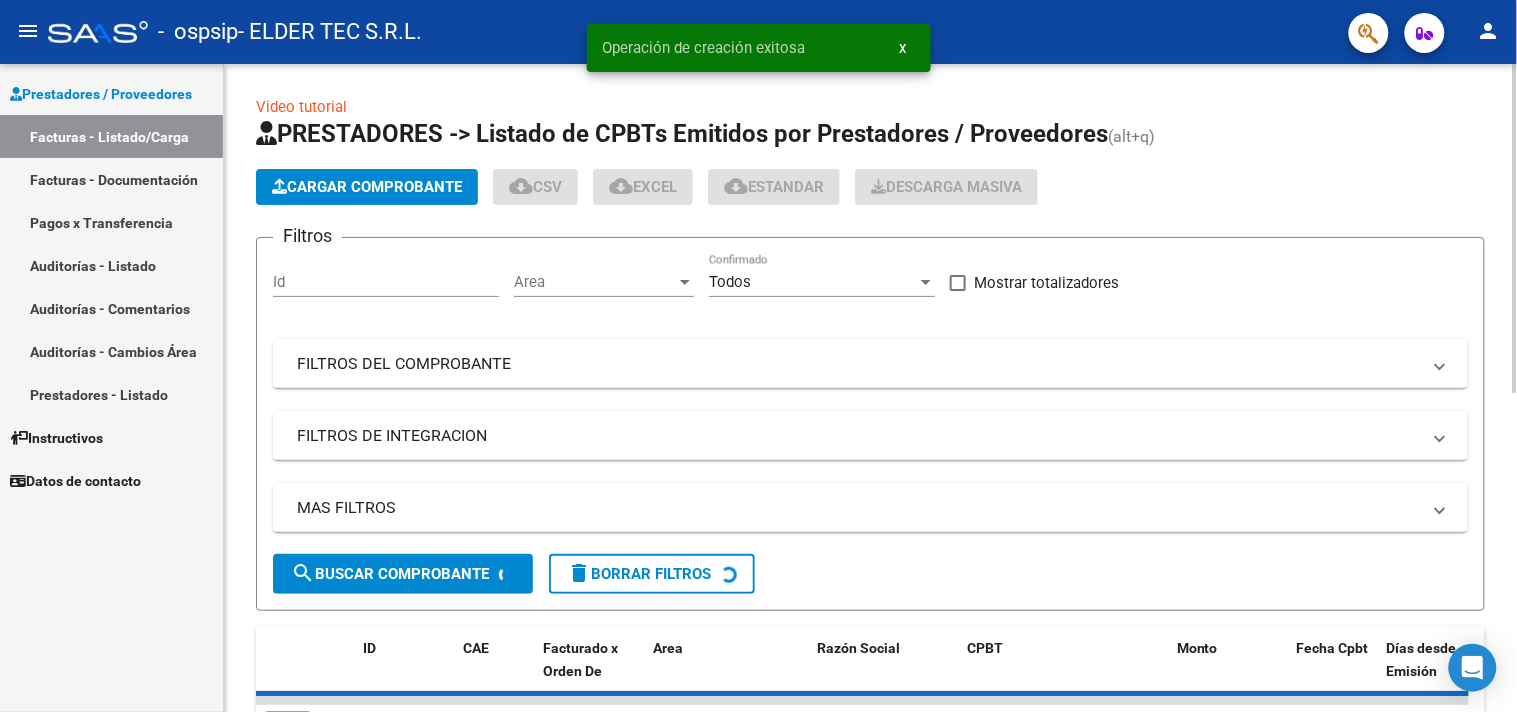 click on "Cargar Comprobante" 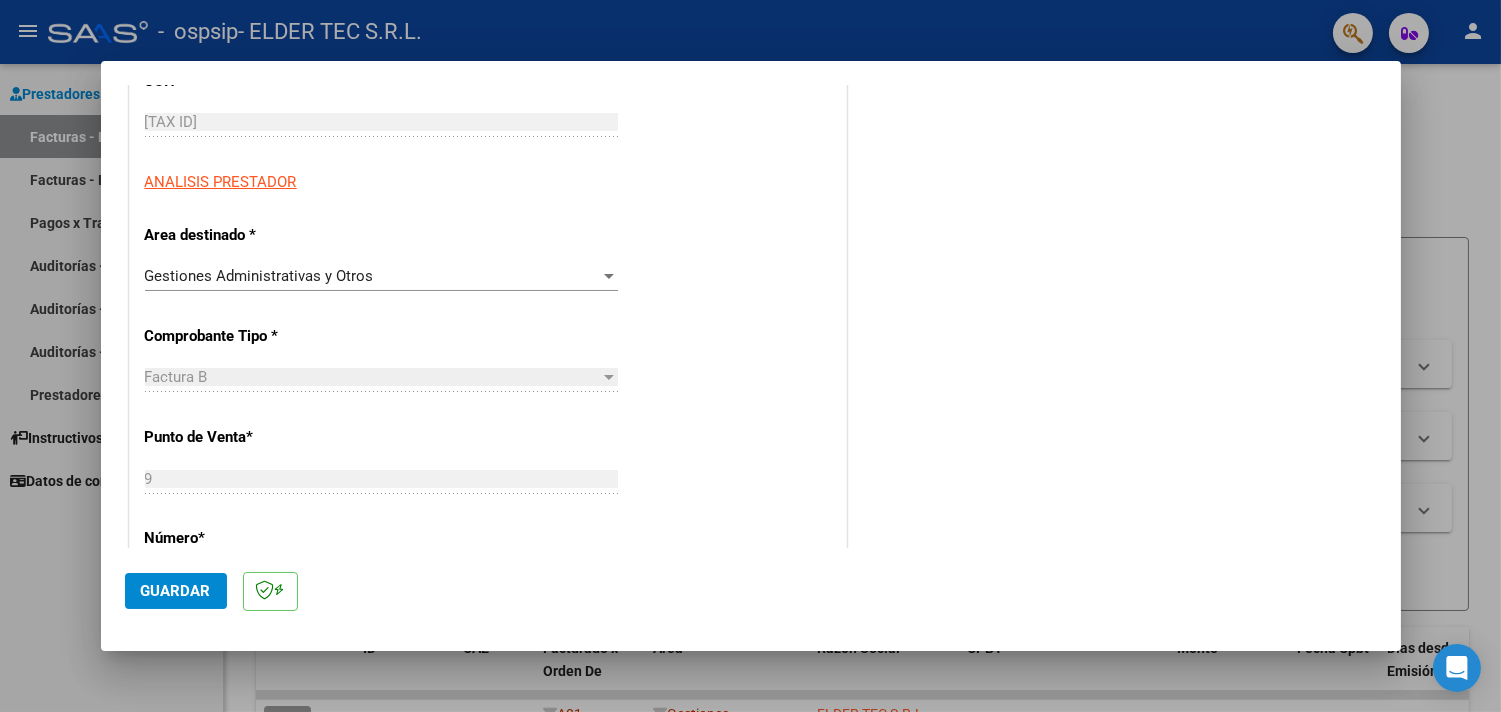 scroll, scrollTop: 741, scrollLeft: 0, axis: vertical 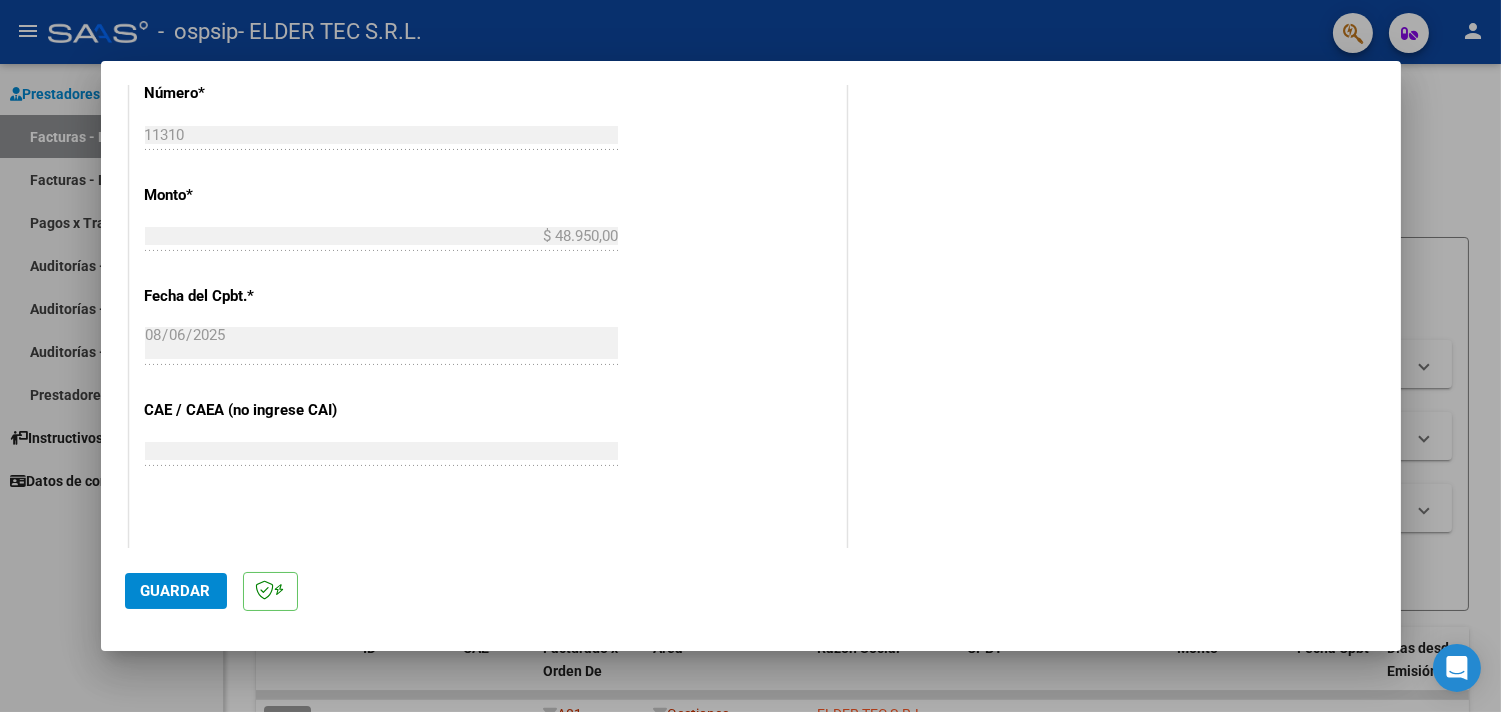 click on "Guardar" 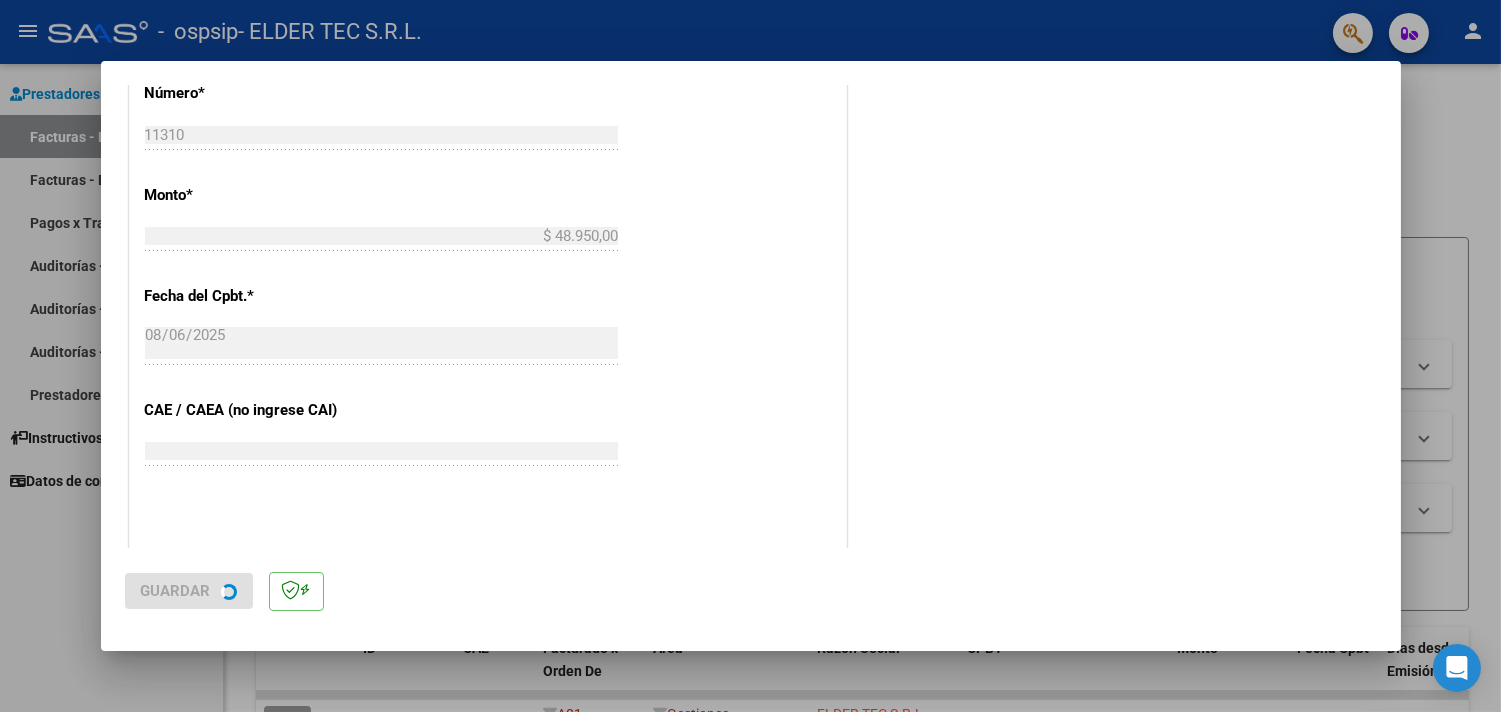 scroll, scrollTop: 0, scrollLeft: 0, axis: both 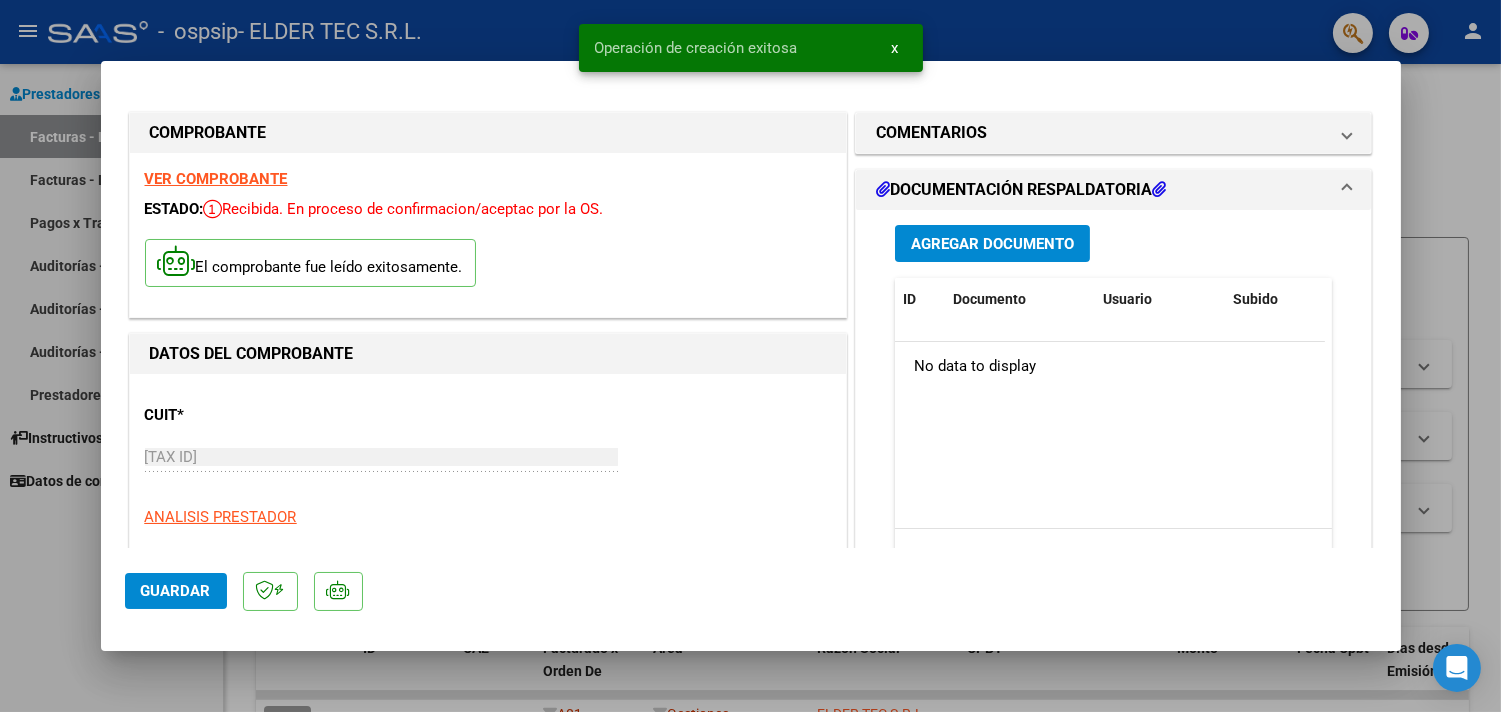 click at bounding box center (750, 356) 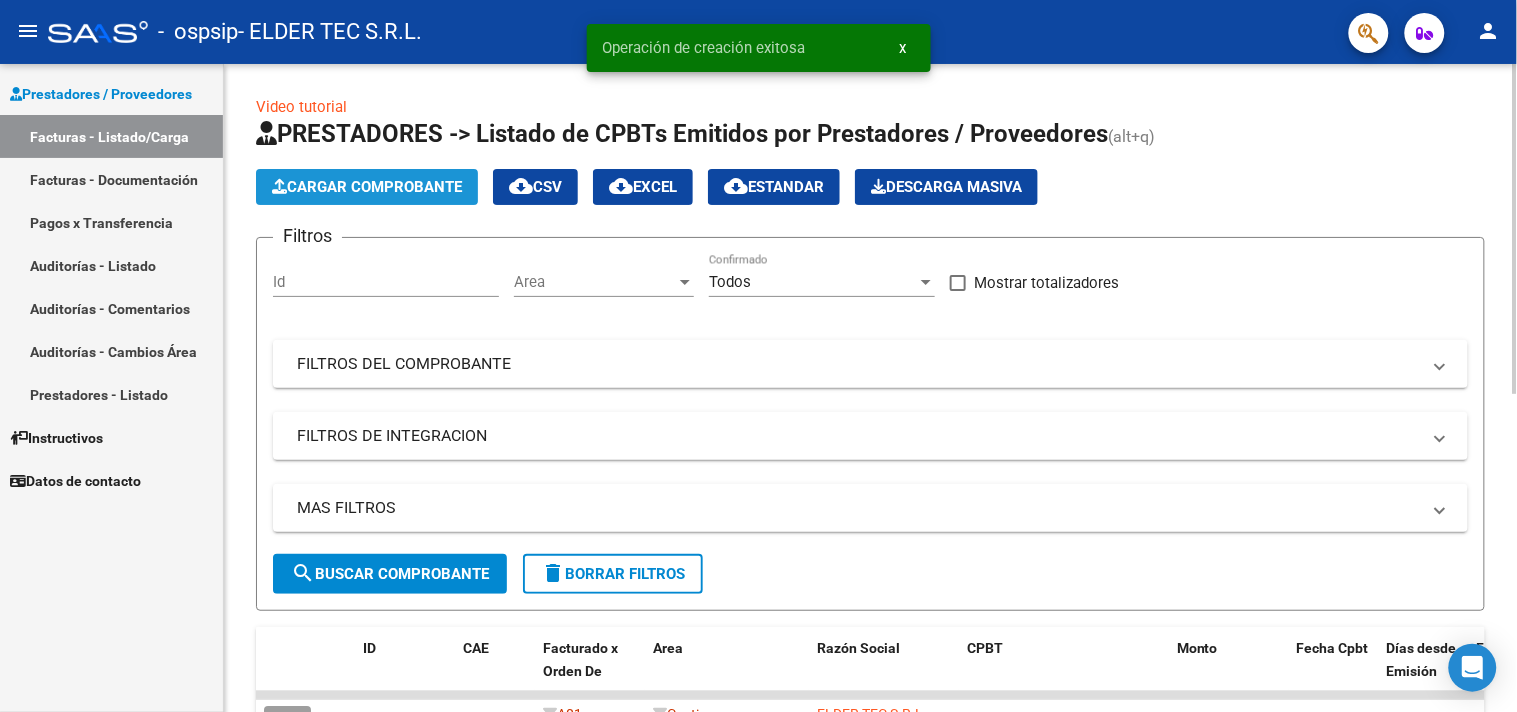click on "Cargar Comprobante" 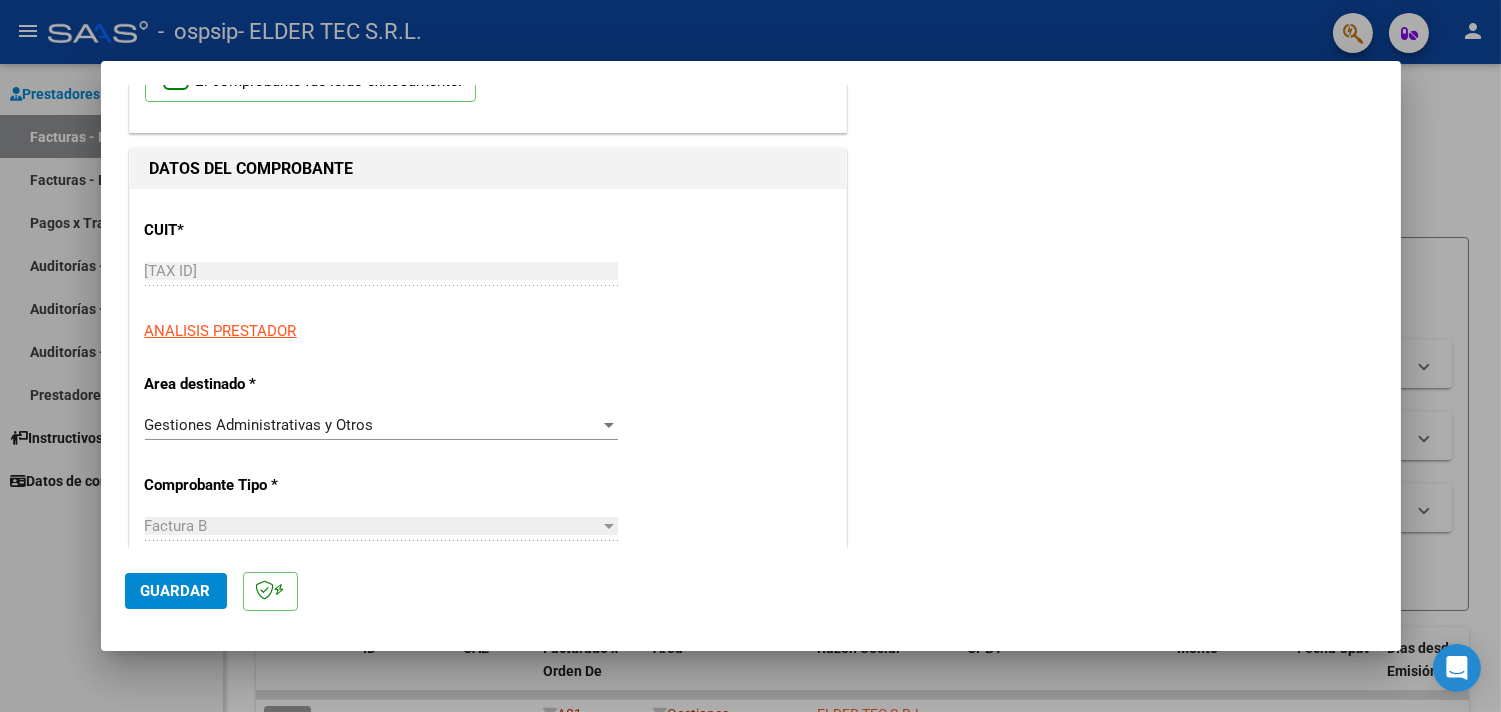 scroll, scrollTop: 592, scrollLeft: 0, axis: vertical 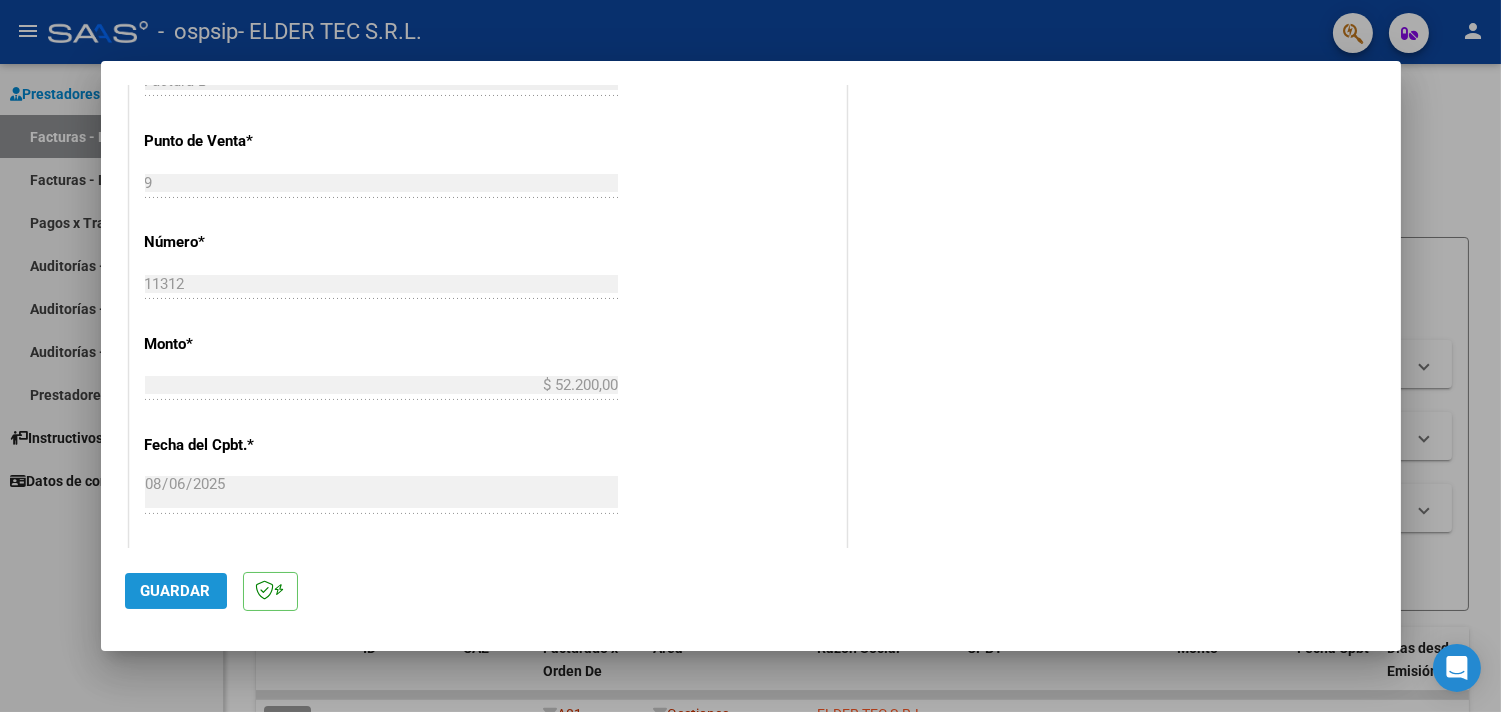 click on "Guardar" 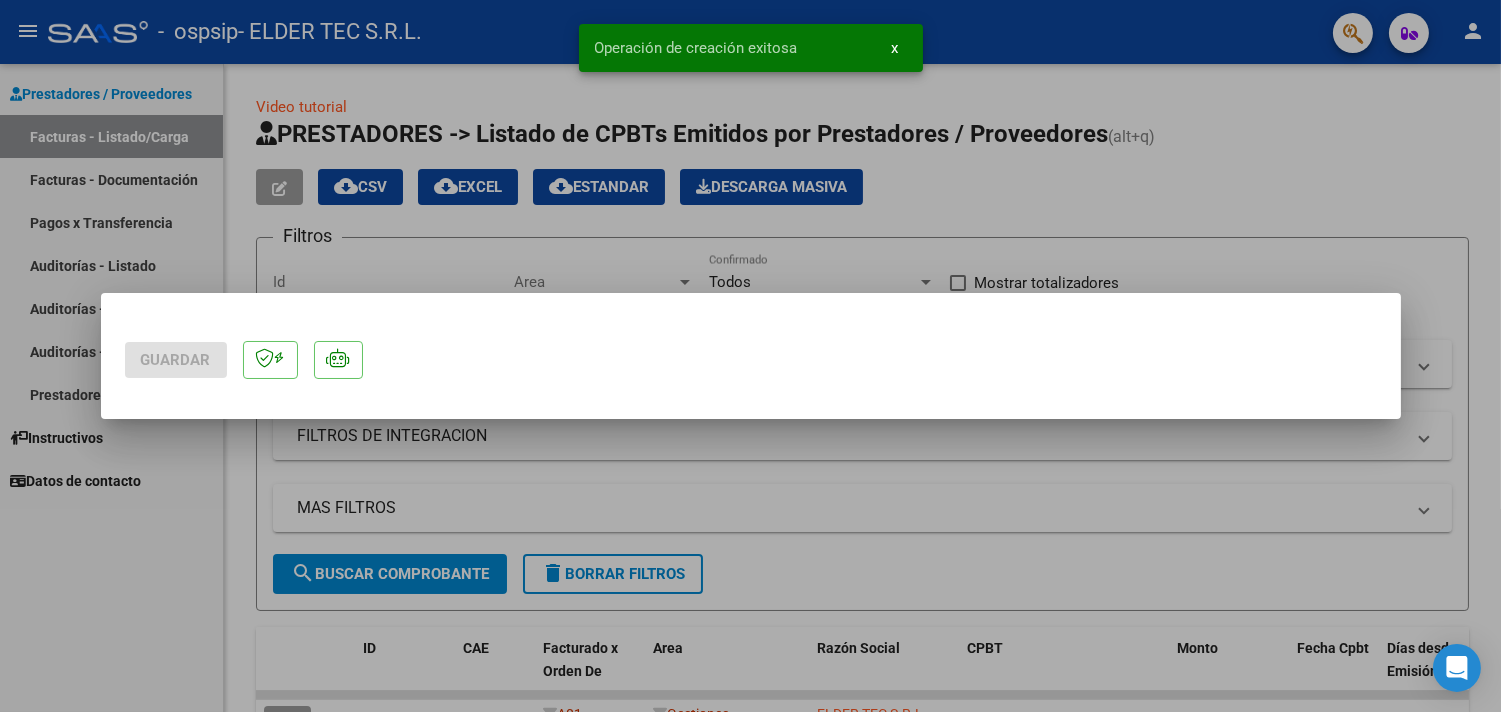 scroll, scrollTop: 0, scrollLeft: 0, axis: both 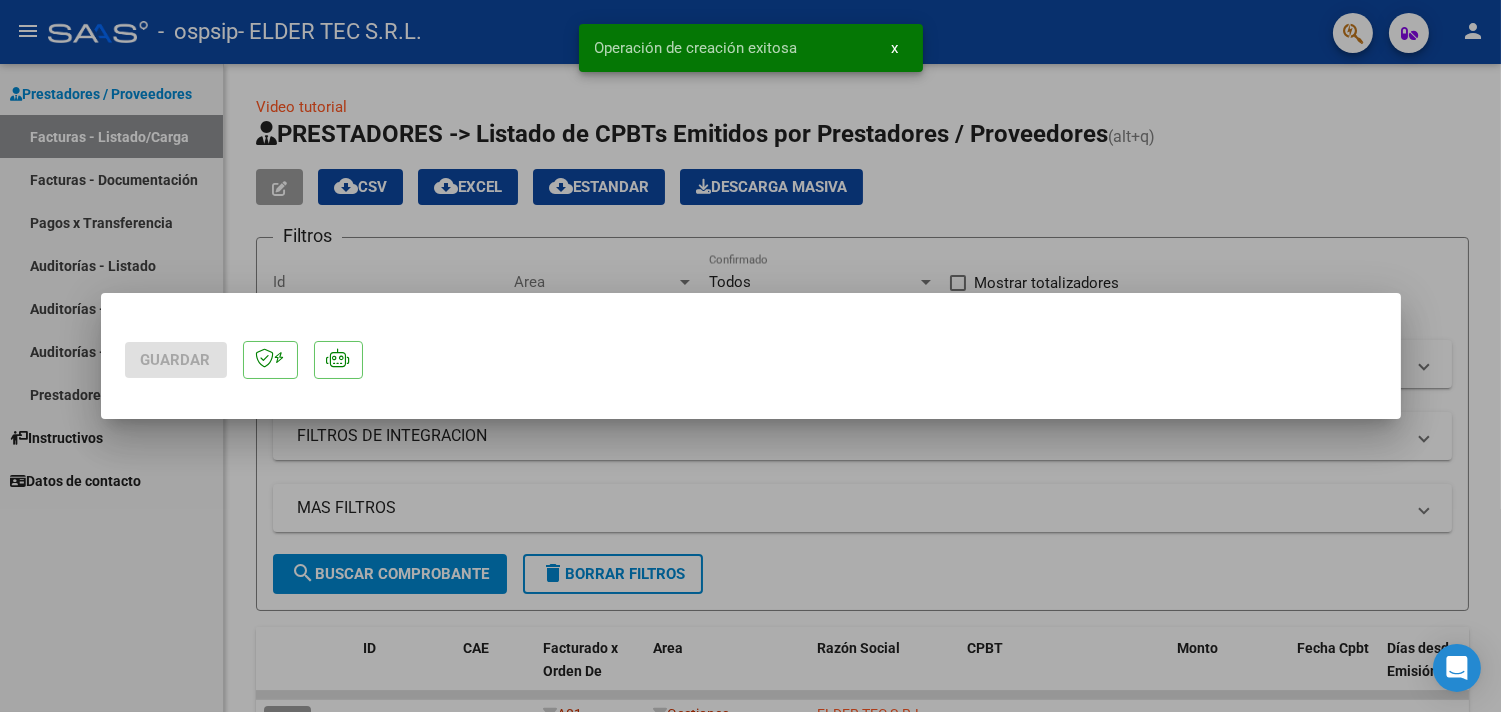 click at bounding box center (750, 356) 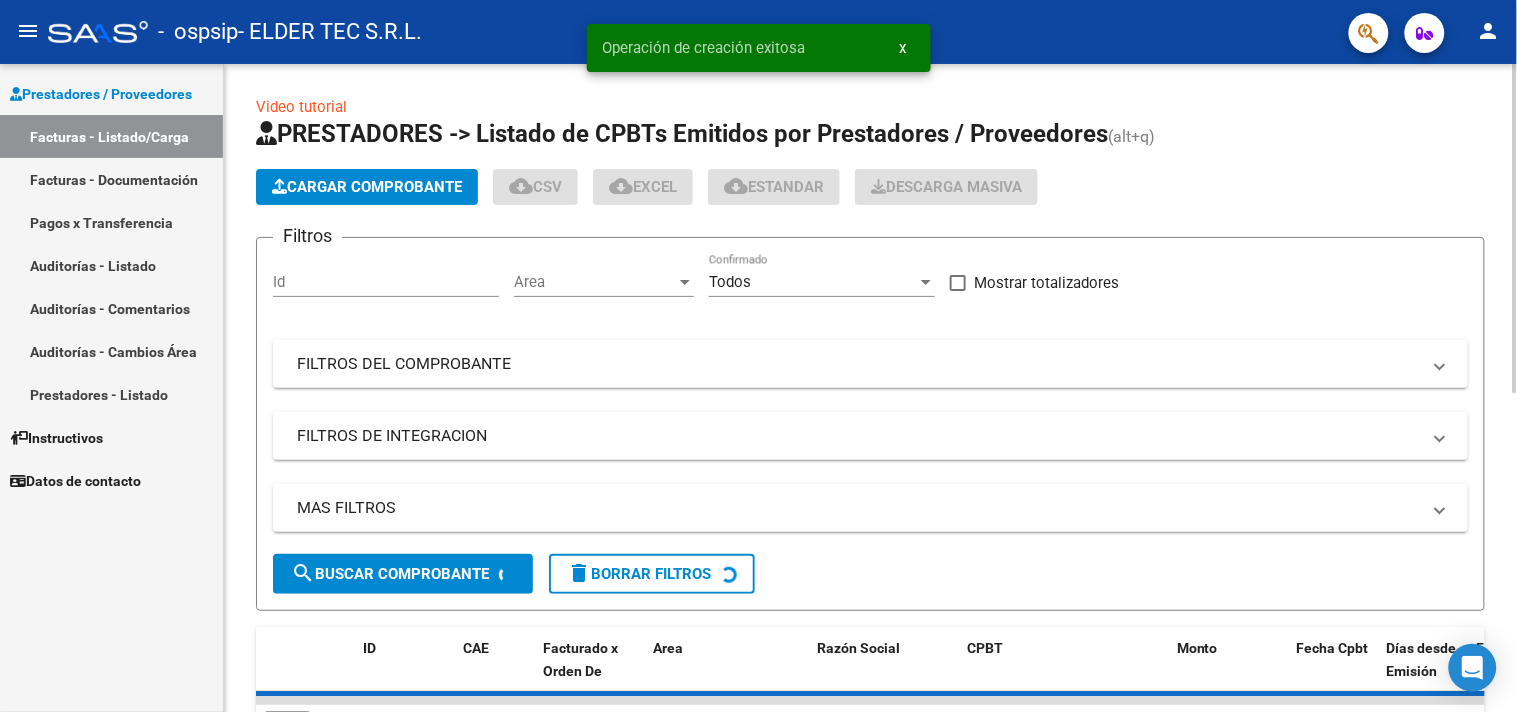 click on "Cargar Comprobante" 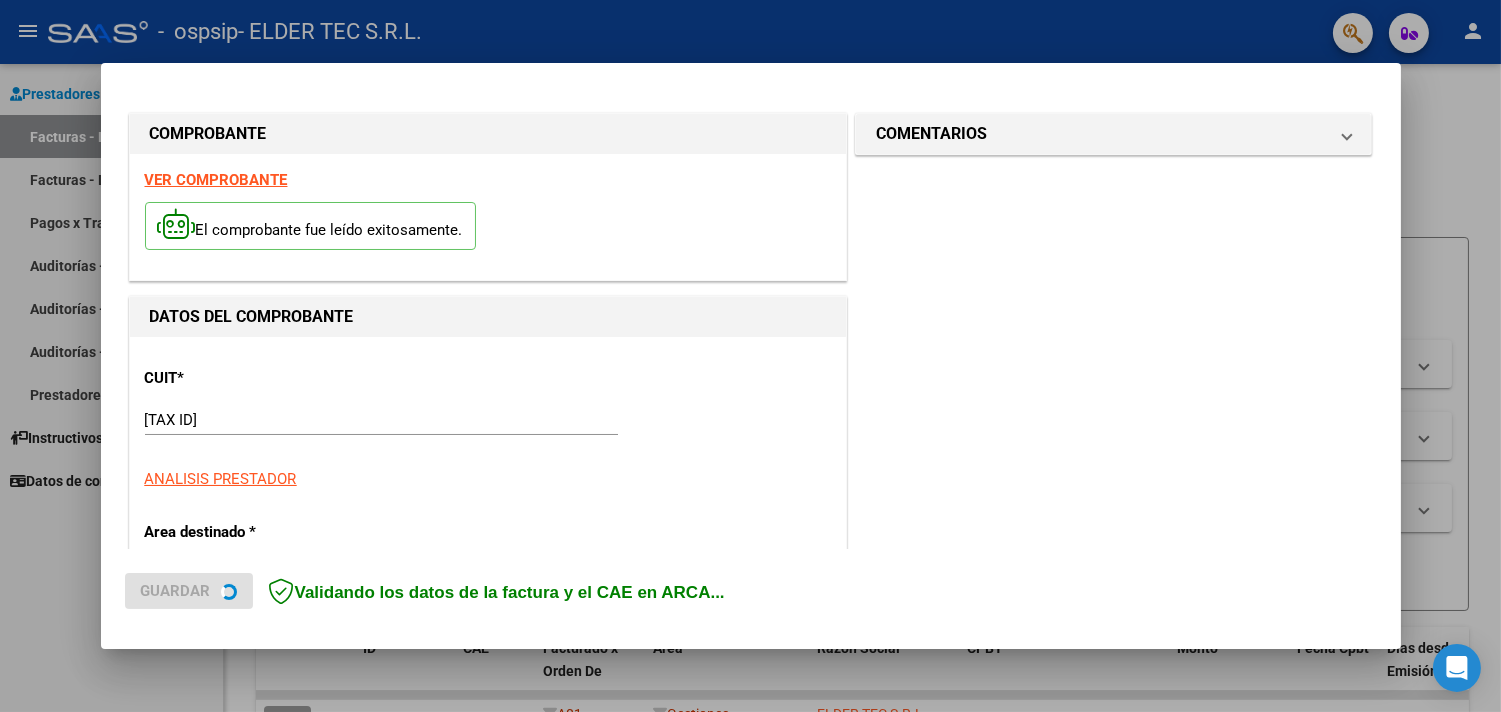 scroll, scrollTop: 592, scrollLeft: 0, axis: vertical 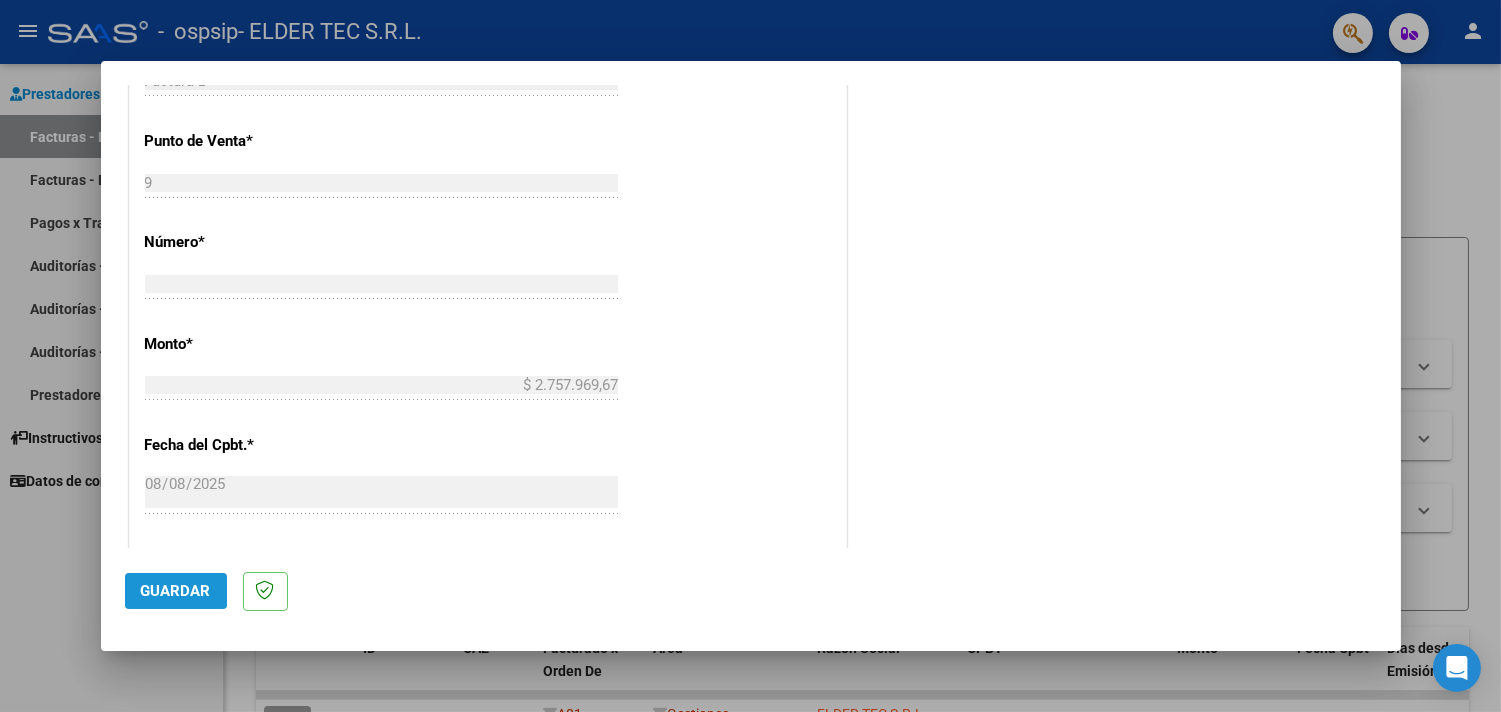click on "Guardar" 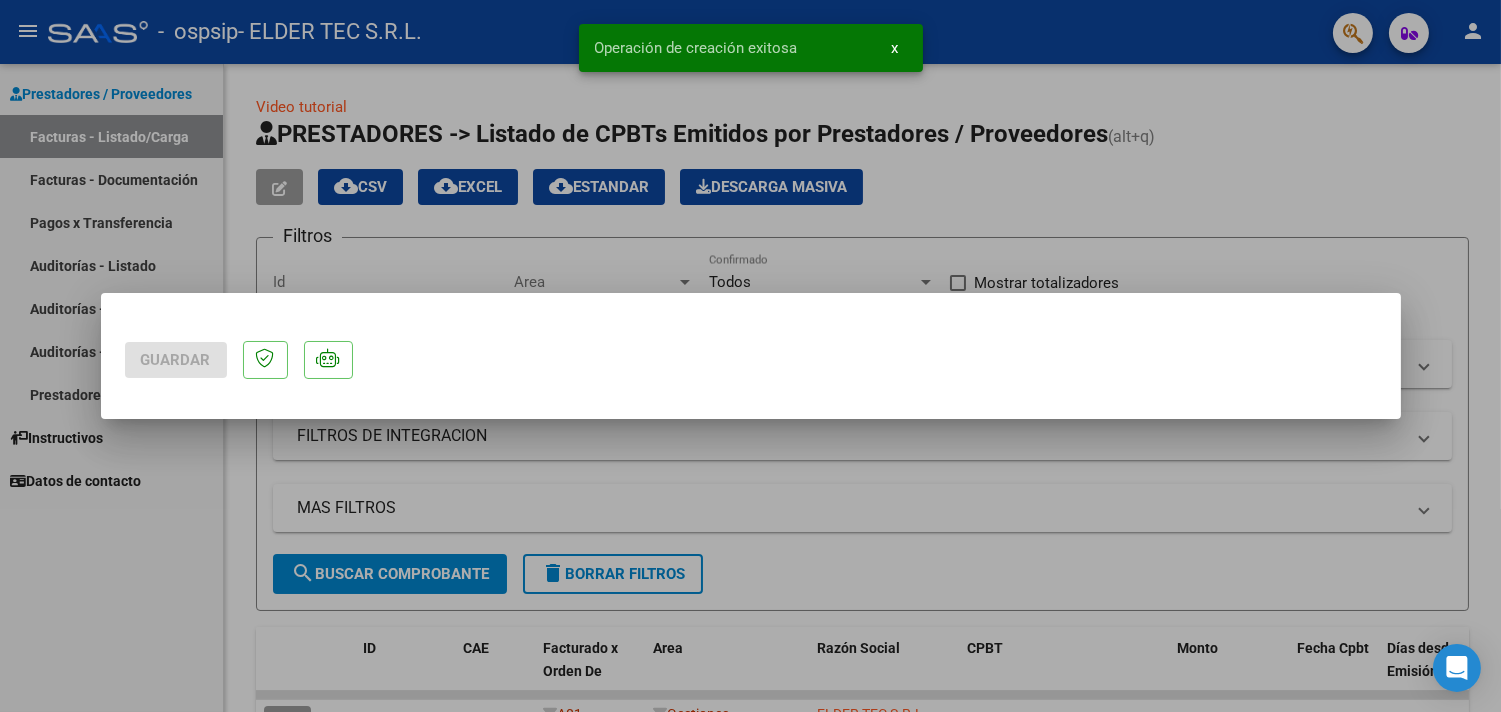 scroll, scrollTop: 0, scrollLeft: 0, axis: both 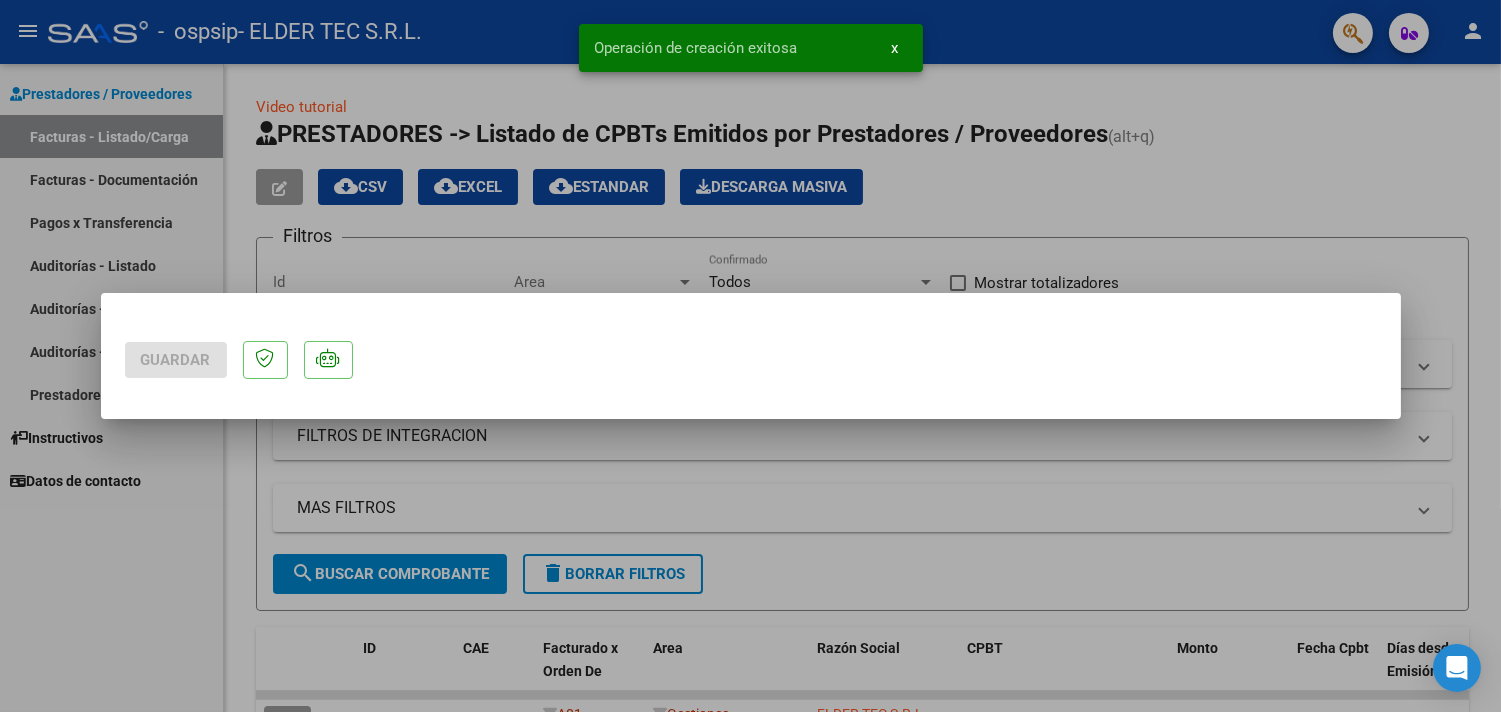click at bounding box center (750, 356) 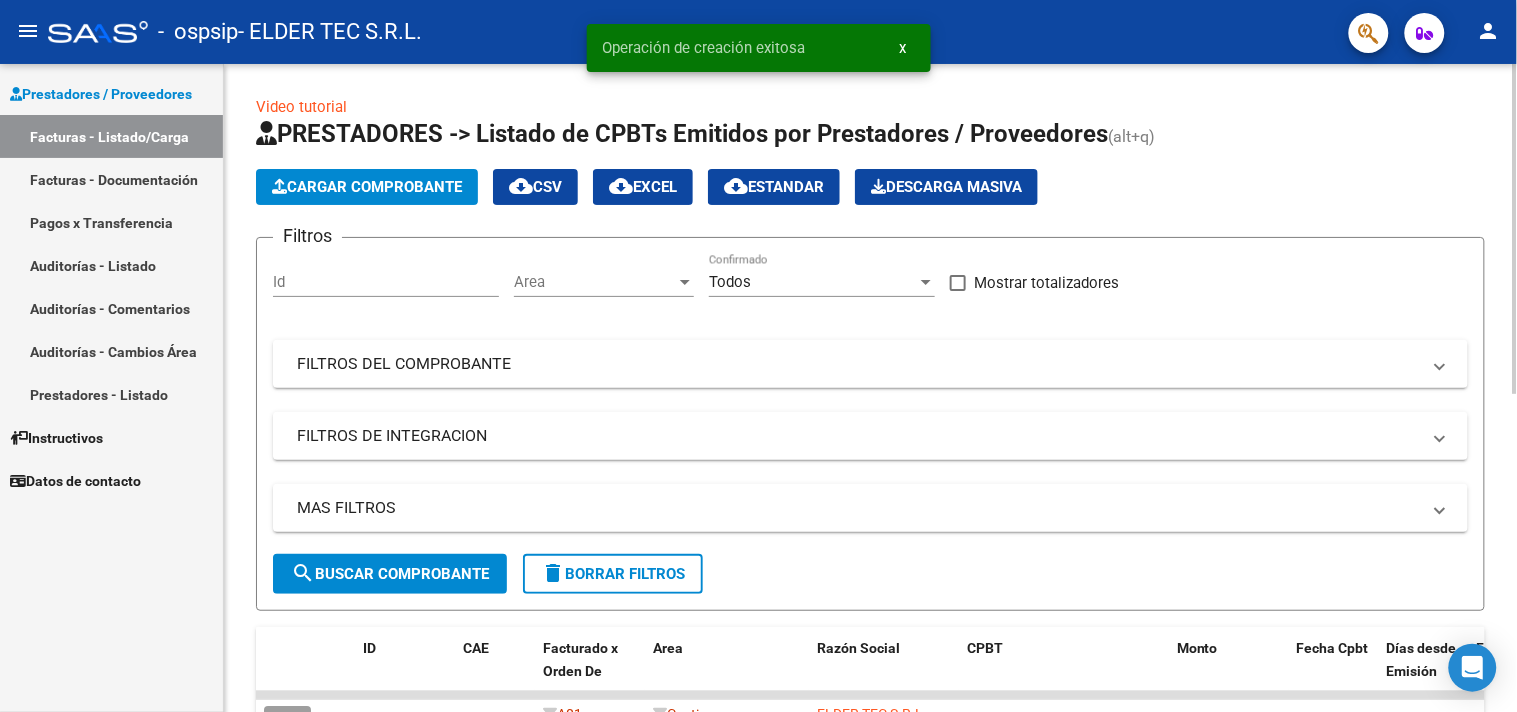 click on "Cargar Comprobante" 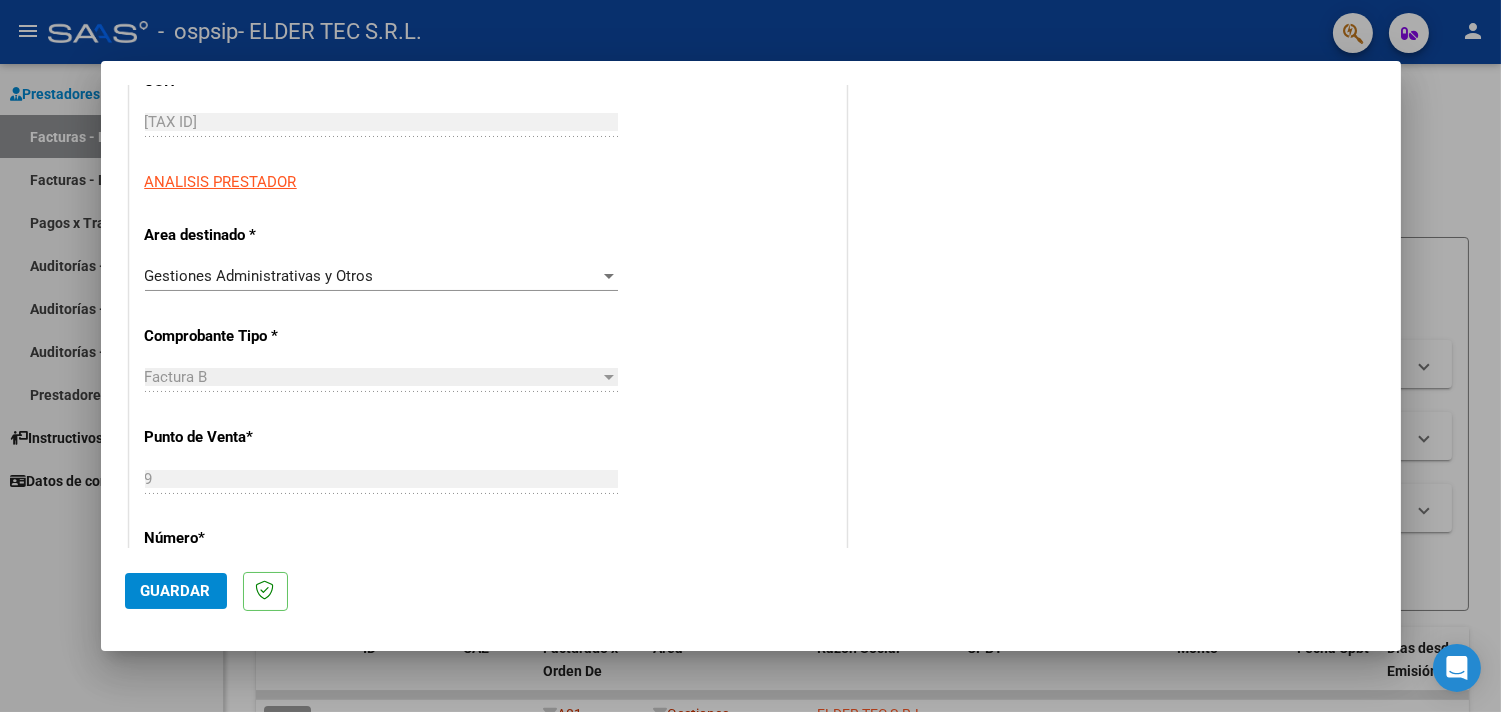 scroll, scrollTop: 592, scrollLeft: 0, axis: vertical 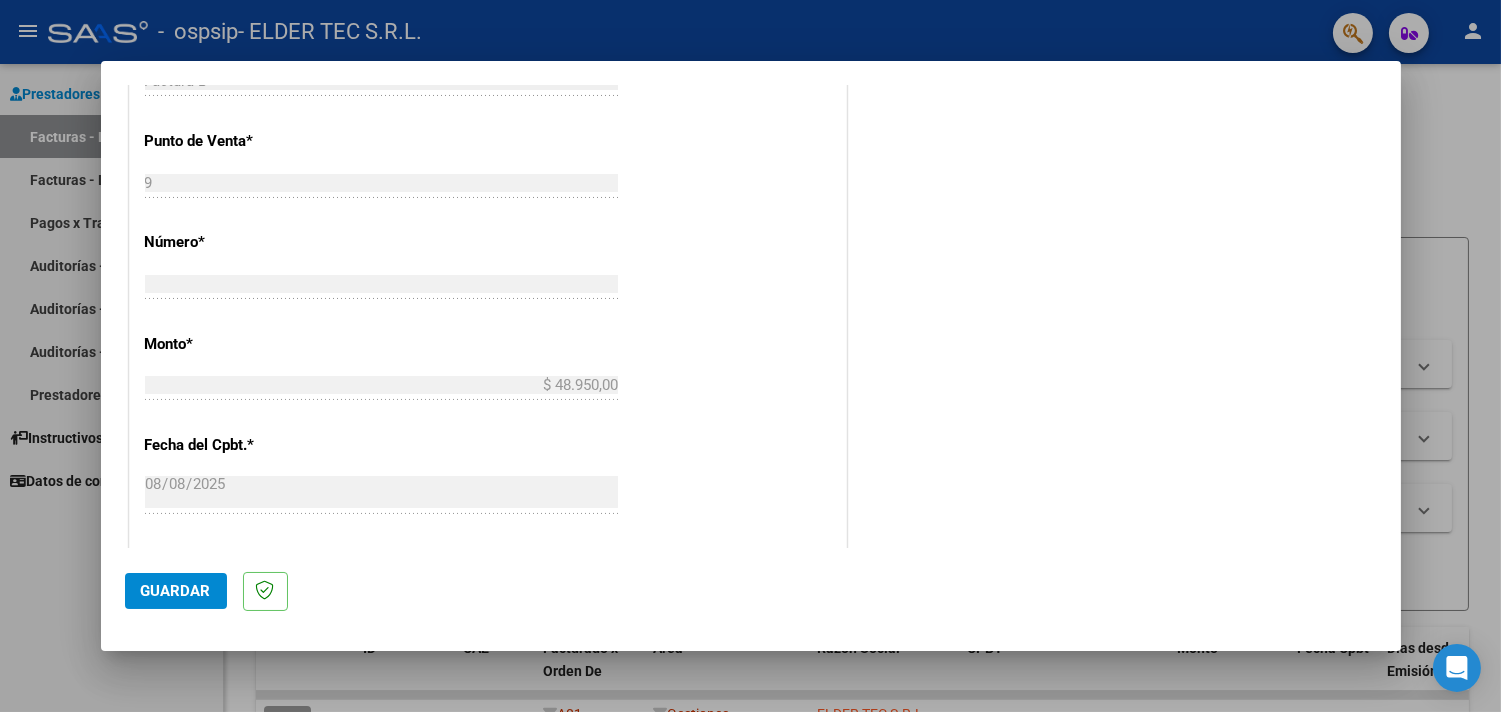 click on "Guardar" 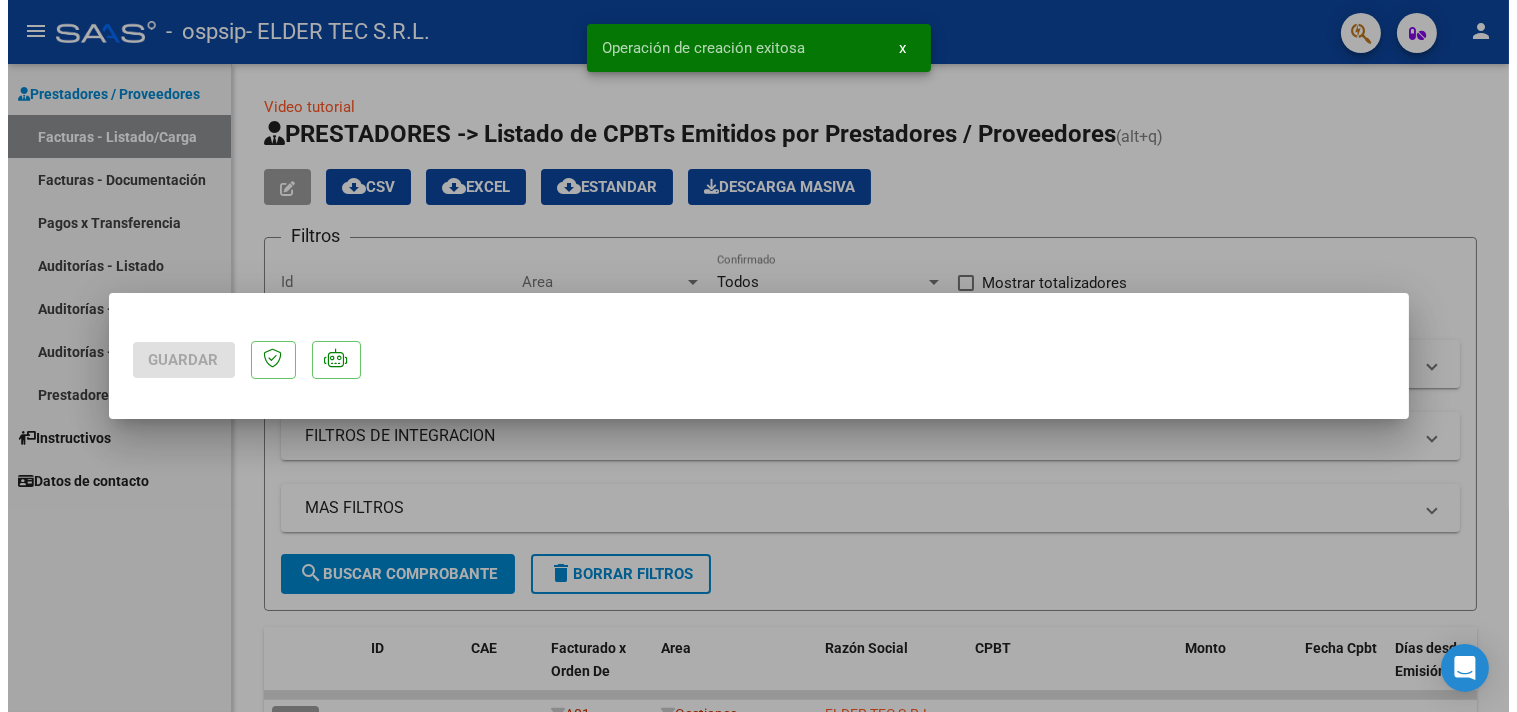 scroll, scrollTop: 0, scrollLeft: 0, axis: both 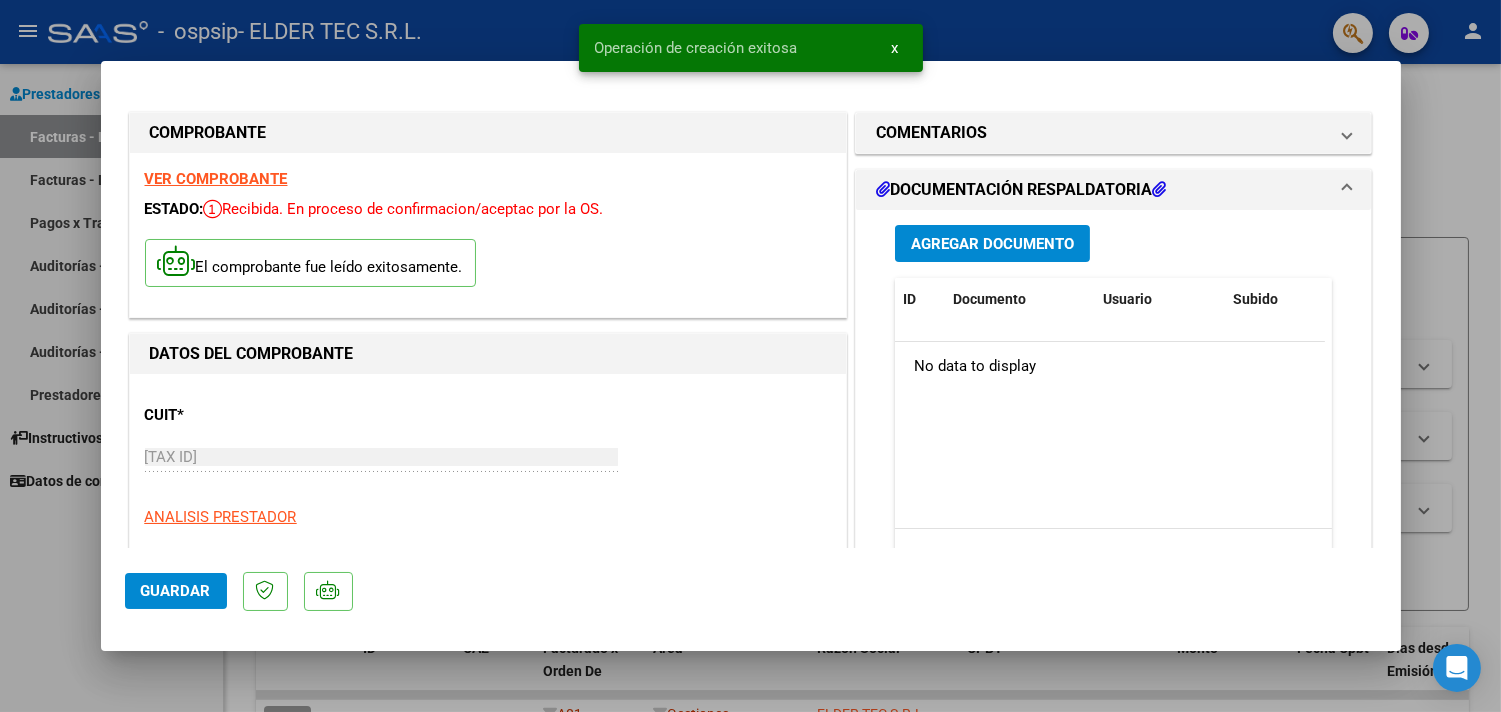 click at bounding box center (750, 356) 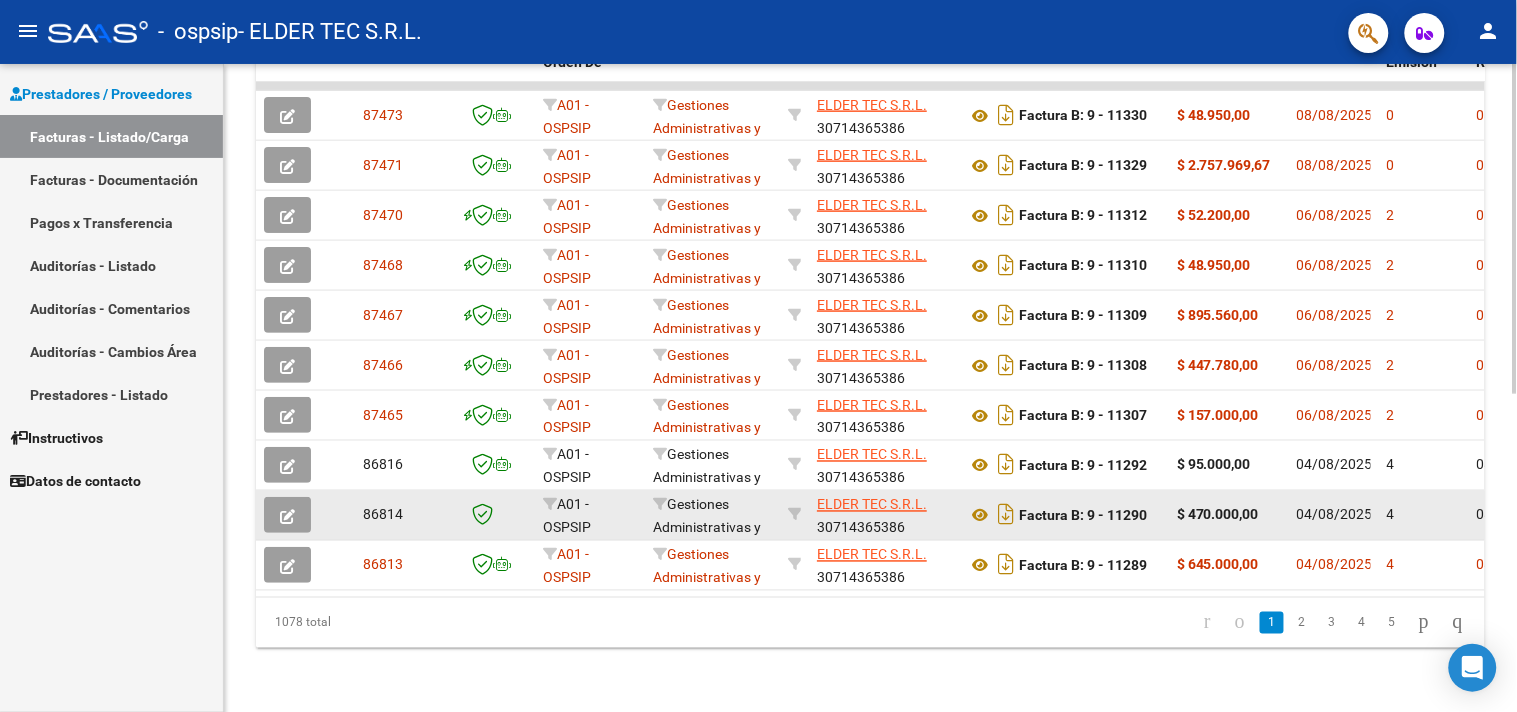 scroll, scrollTop: 476, scrollLeft: 0, axis: vertical 